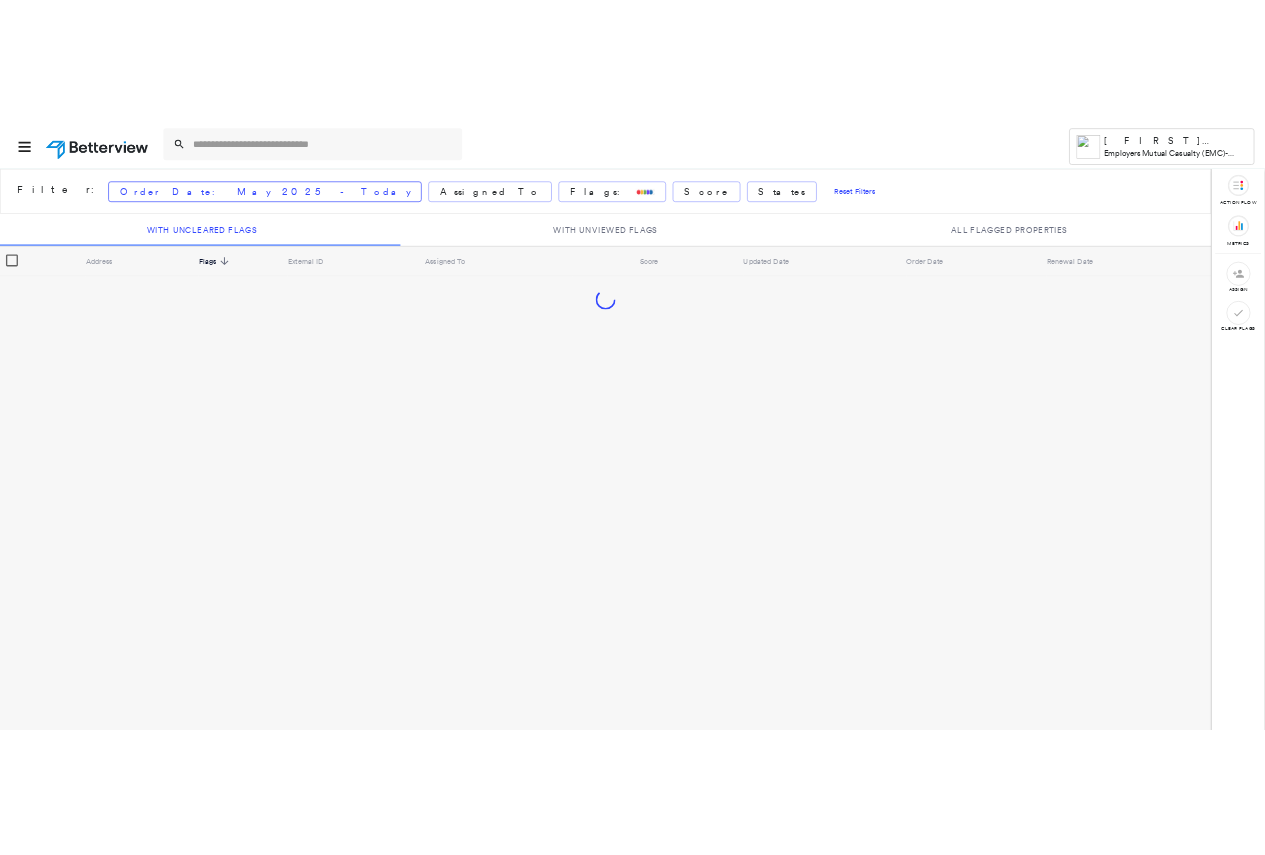scroll, scrollTop: 0, scrollLeft: 0, axis: both 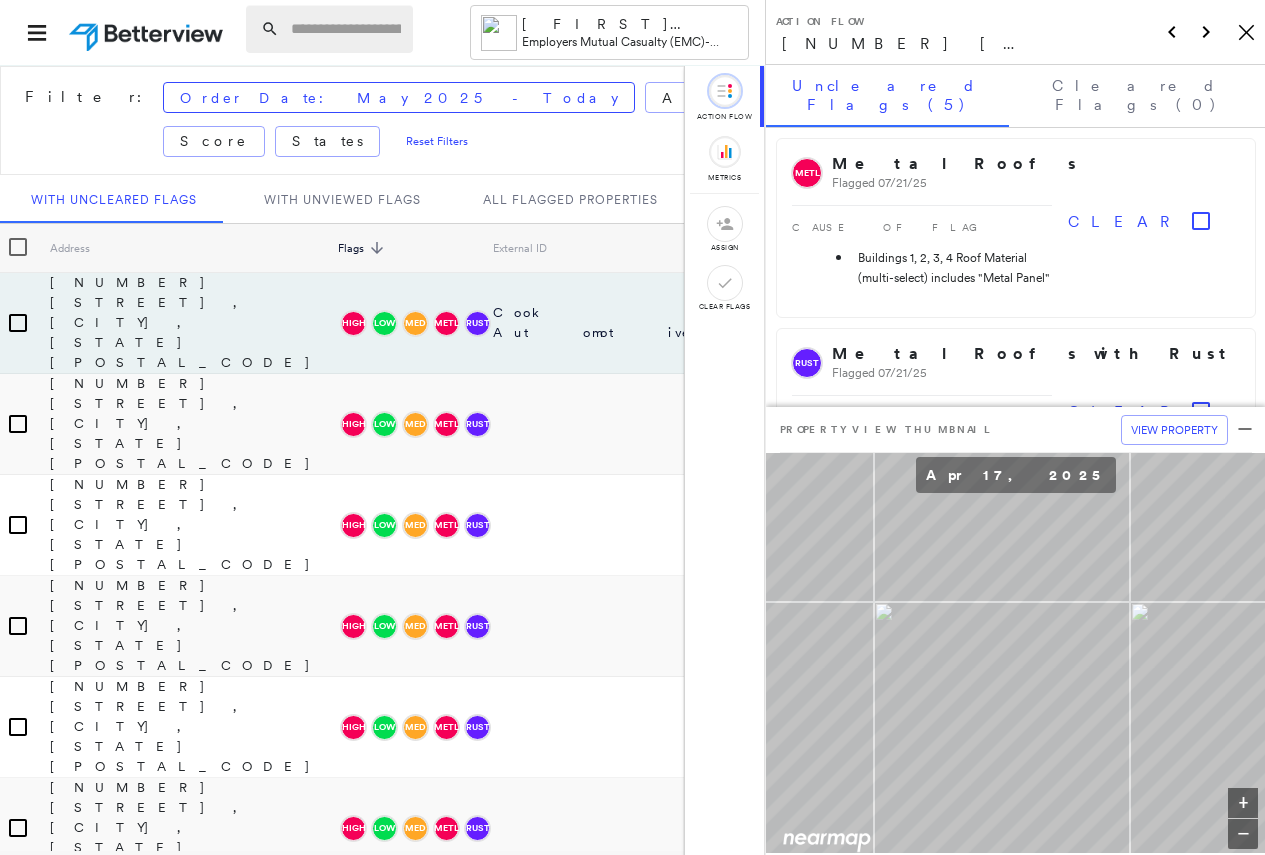 click at bounding box center [329, 29] 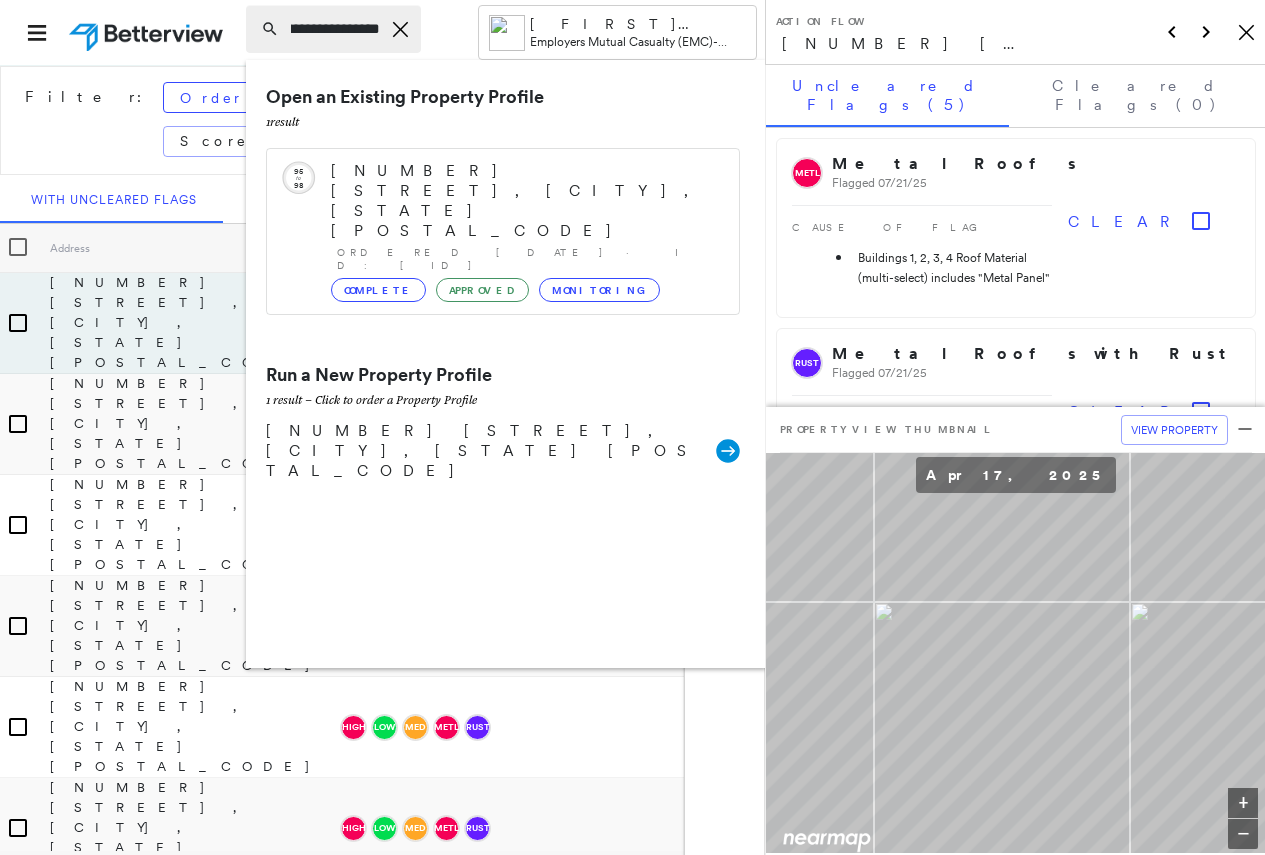 scroll, scrollTop: 0, scrollLeft: 149, axis: horizontal 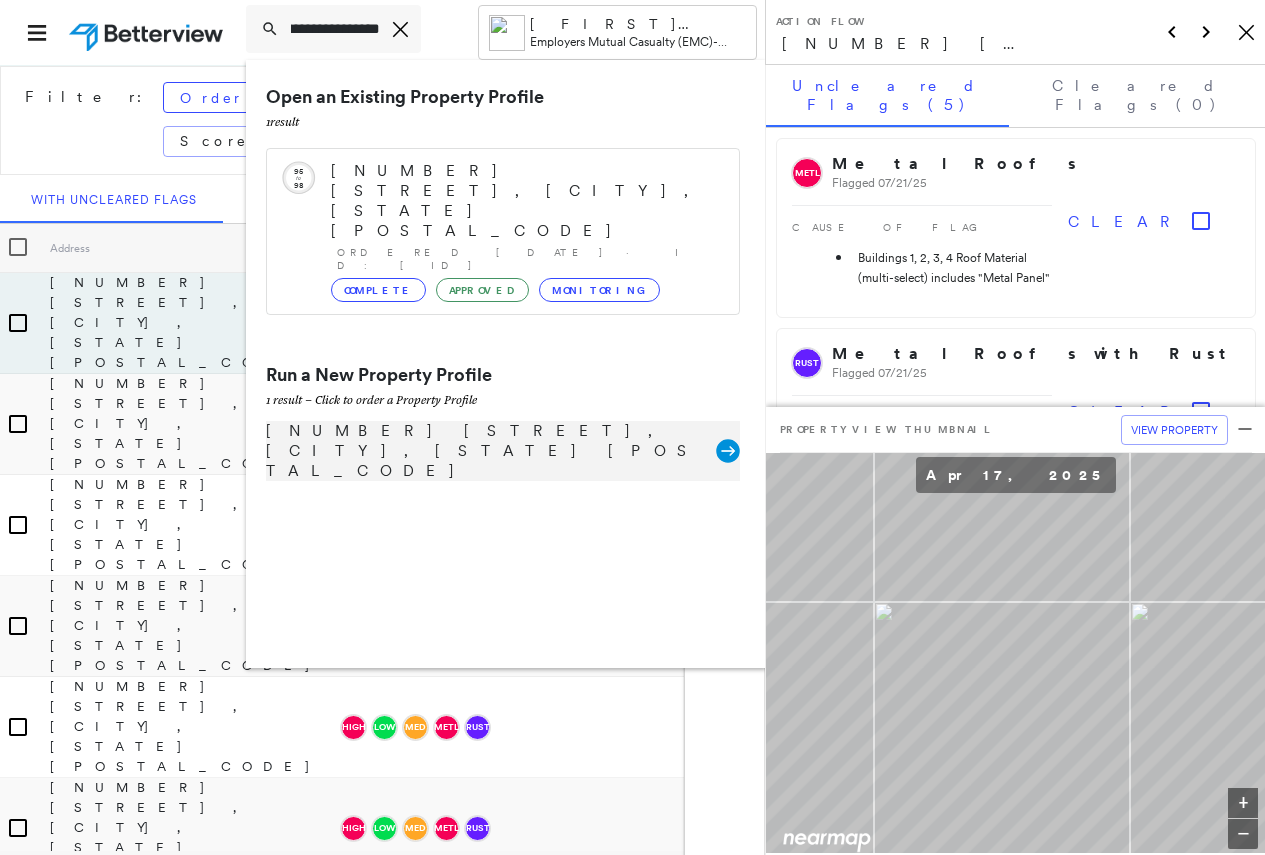 type on "**********" 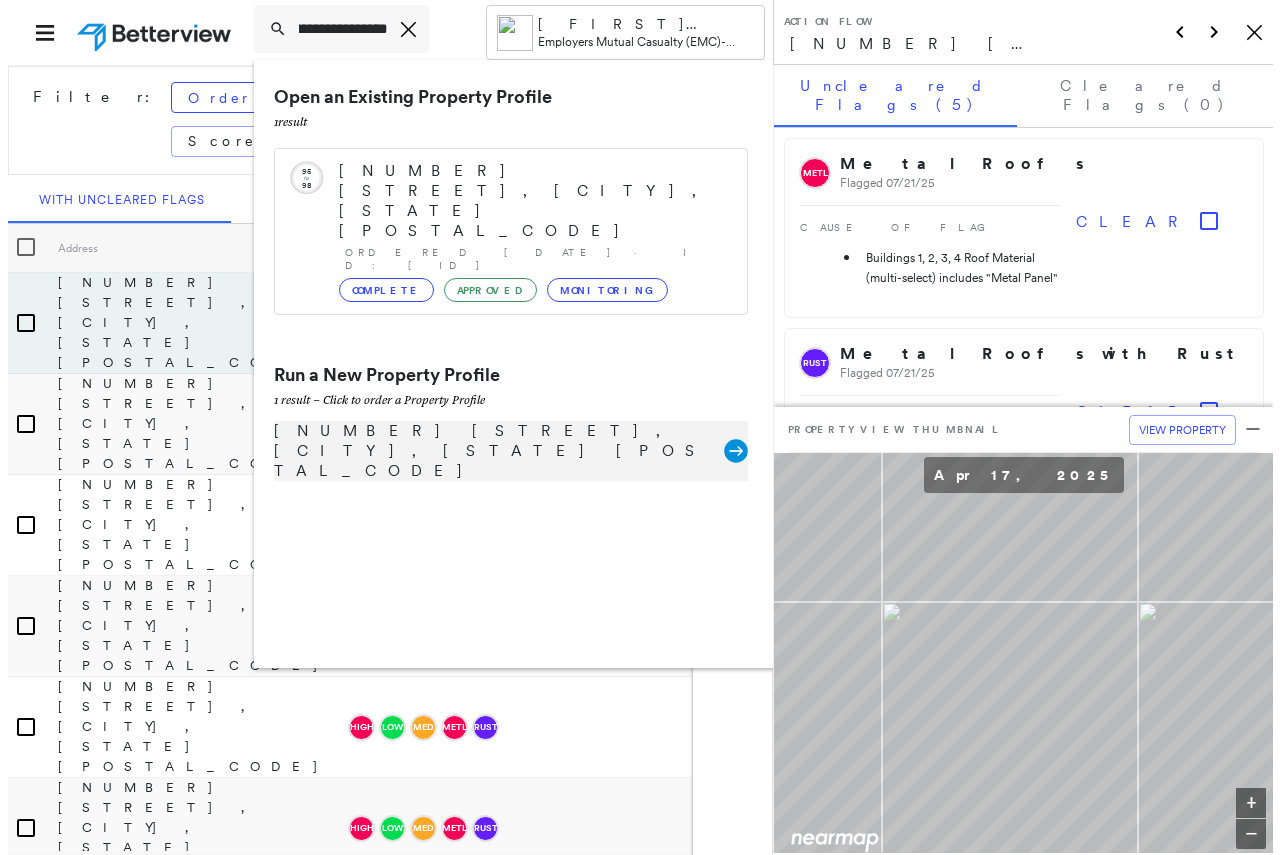 scroll, scrollTop: 0, scrollLeft: 0, axis: both 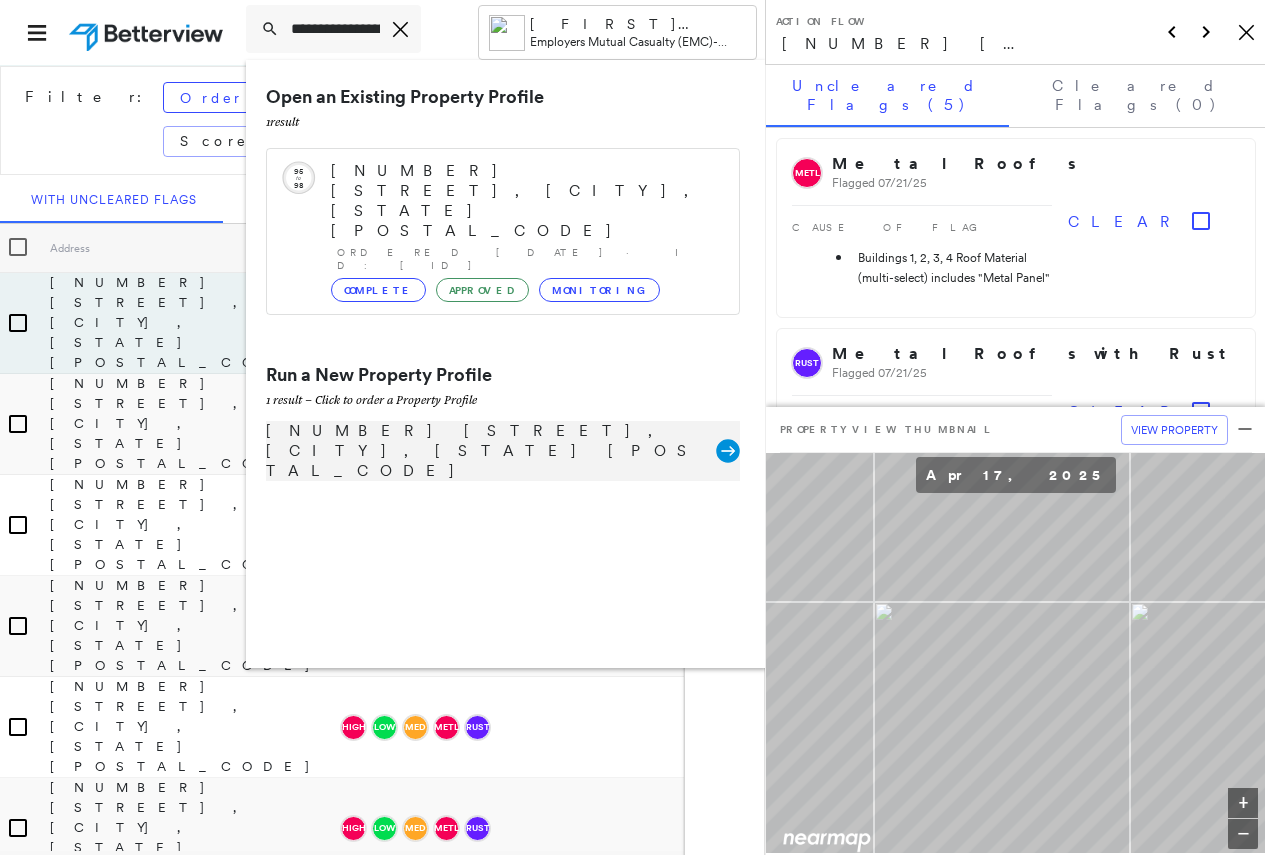 click on "[NUMBER] [STREET], [CITY], [STATE] [POSTAL_CODE]" at bounding box center [491, 451] 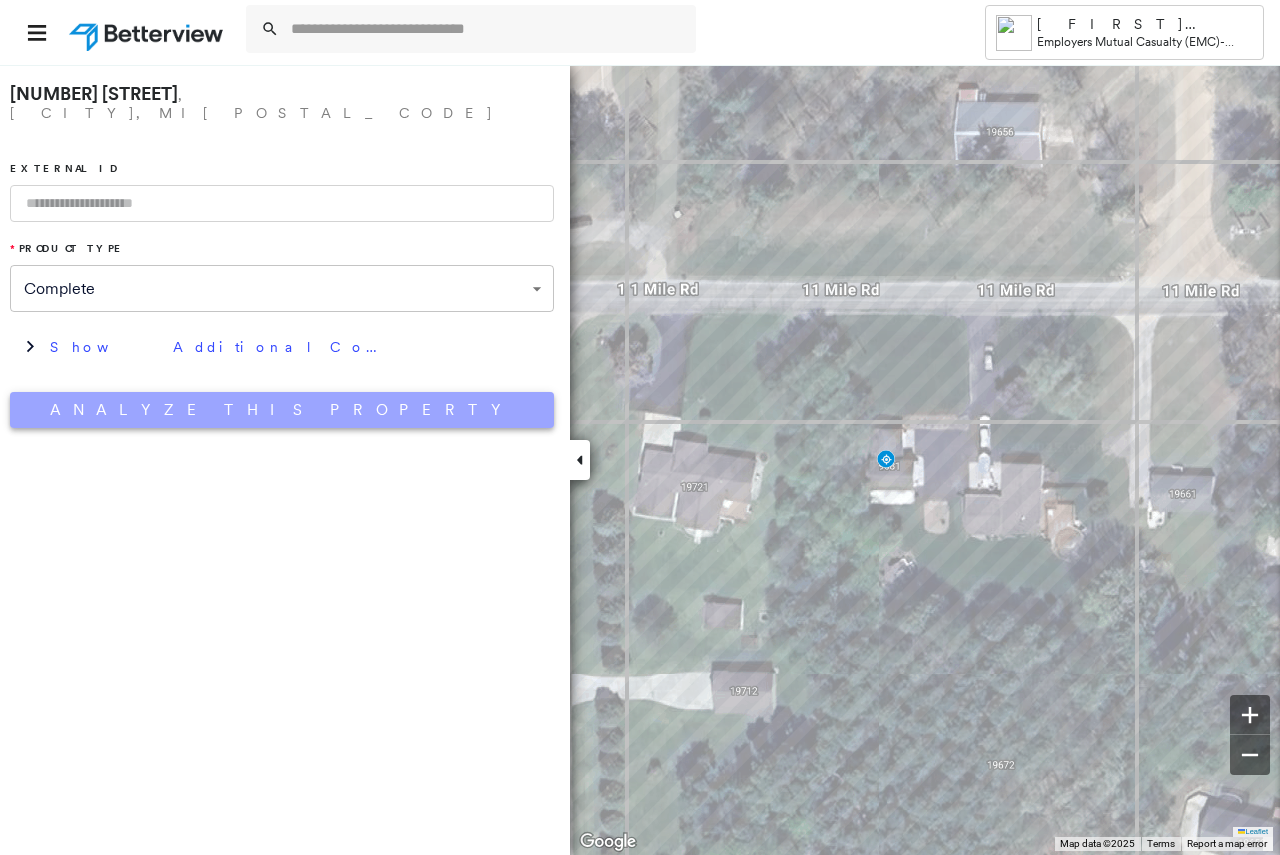 click on "Analyze This Property" at bounding box center (282, 410) 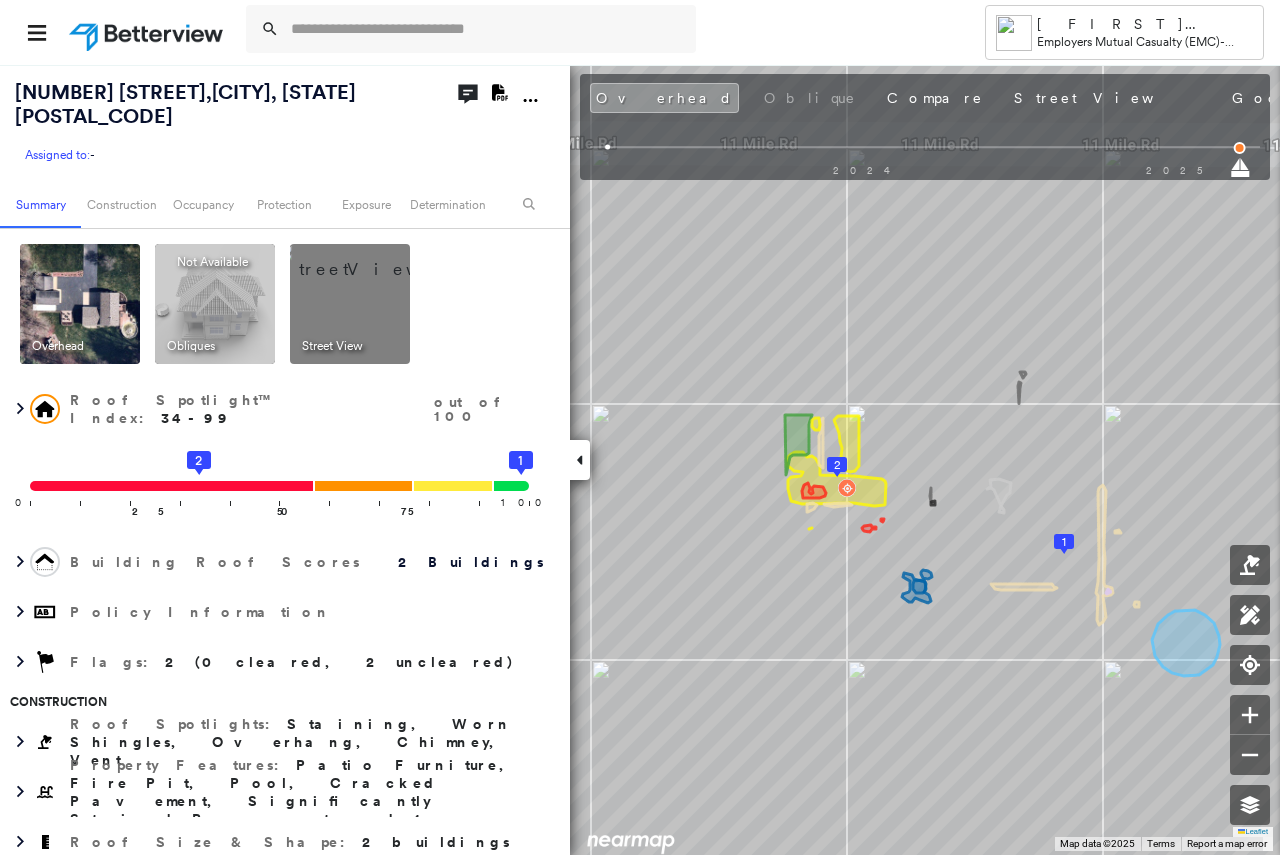 click 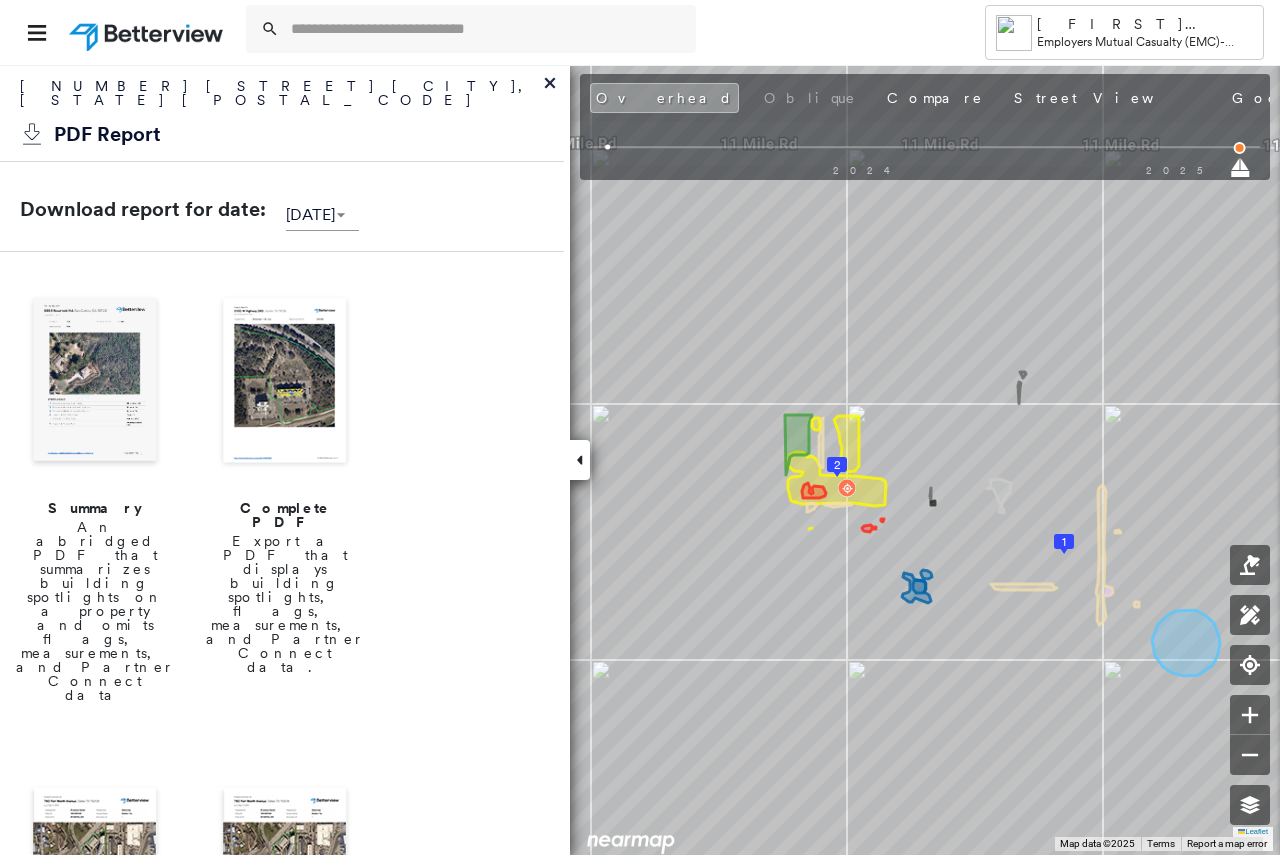 click at bounding box center (285, 382) 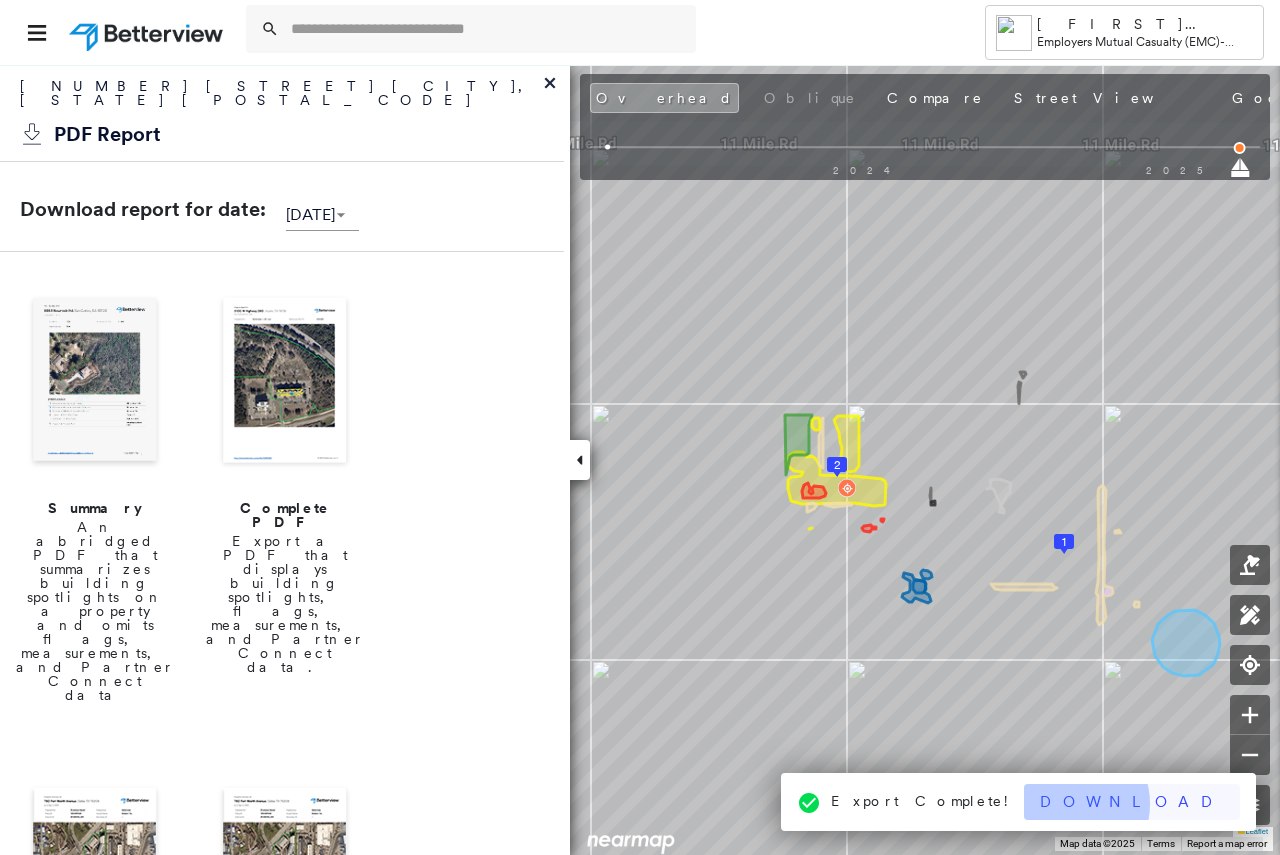 click on "Download" at bounding box center (1132, 802) 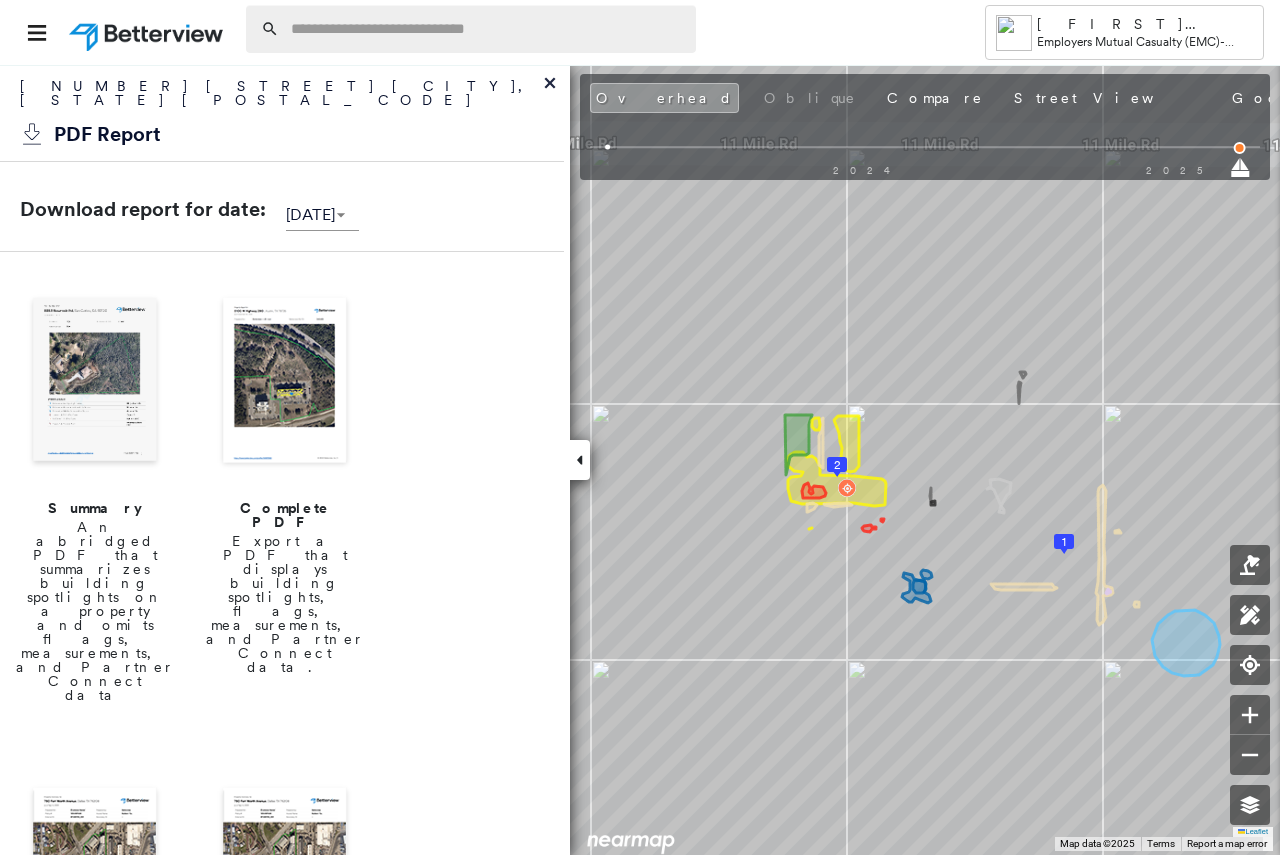 click at bounding box center [487, 29] 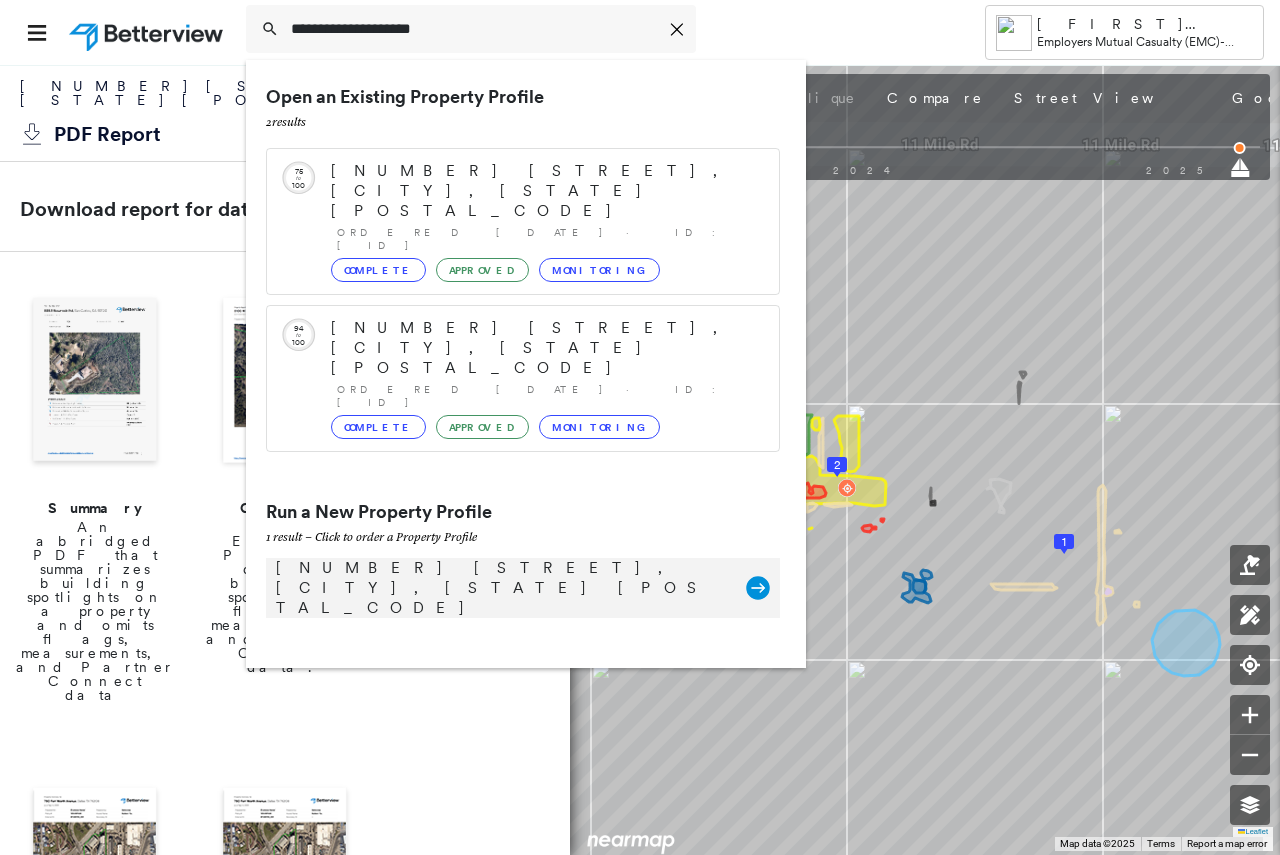 type on "**********" 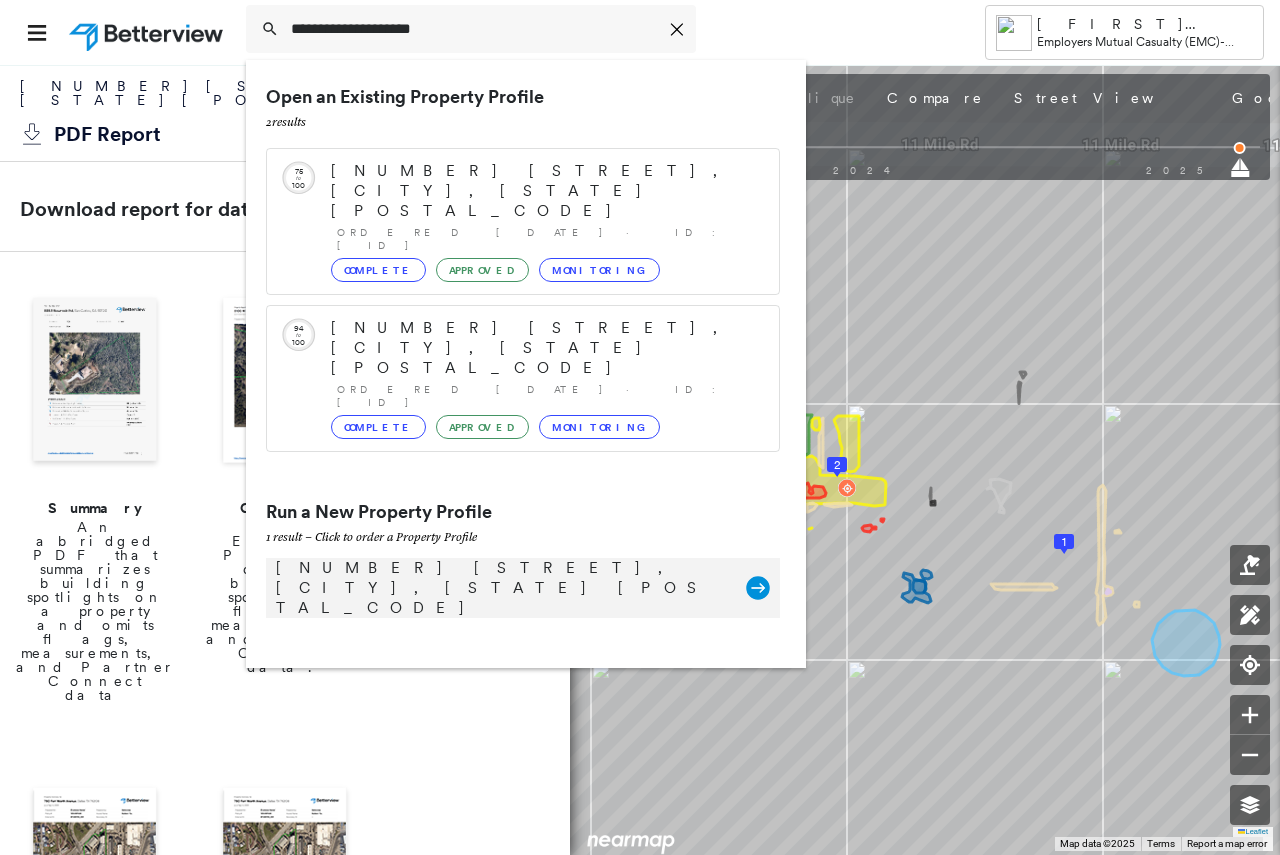 click on "[NUMBER] [STREET], [CITY], [STATE] [POSTAL_CODE] Group Created with Sketch." at bounding box center [523, 588] 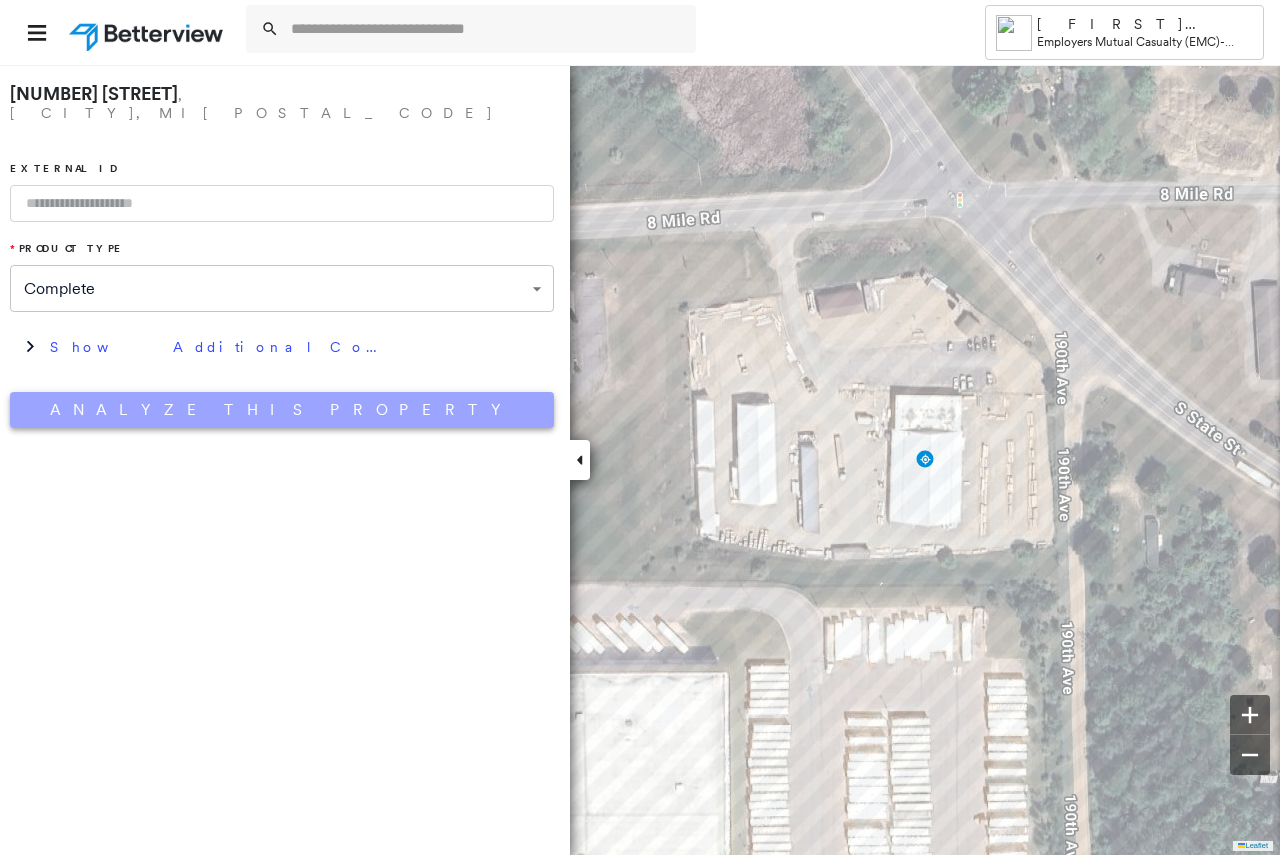 click on "Analyze This Property" at bounding box center [282, 410] 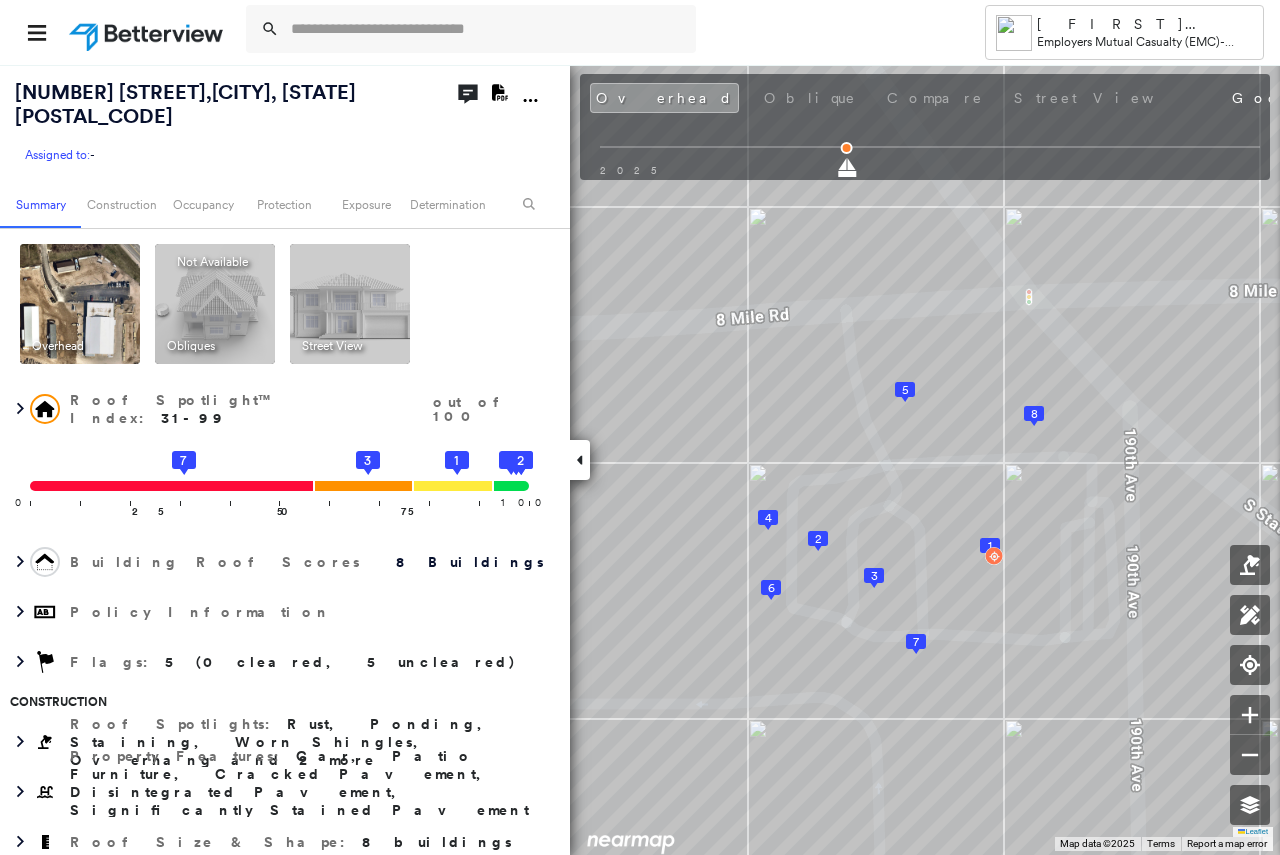 click 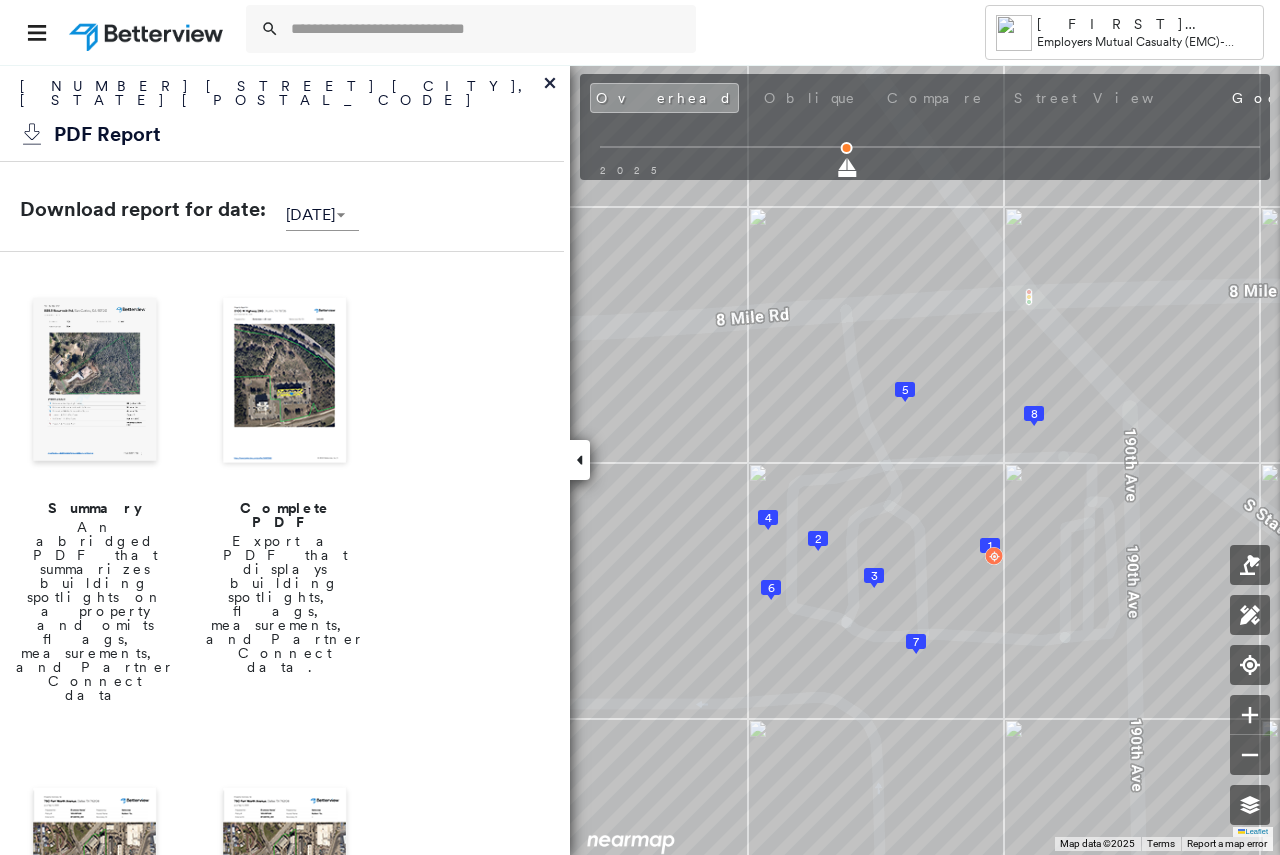 click at bounding box center [285, 382] 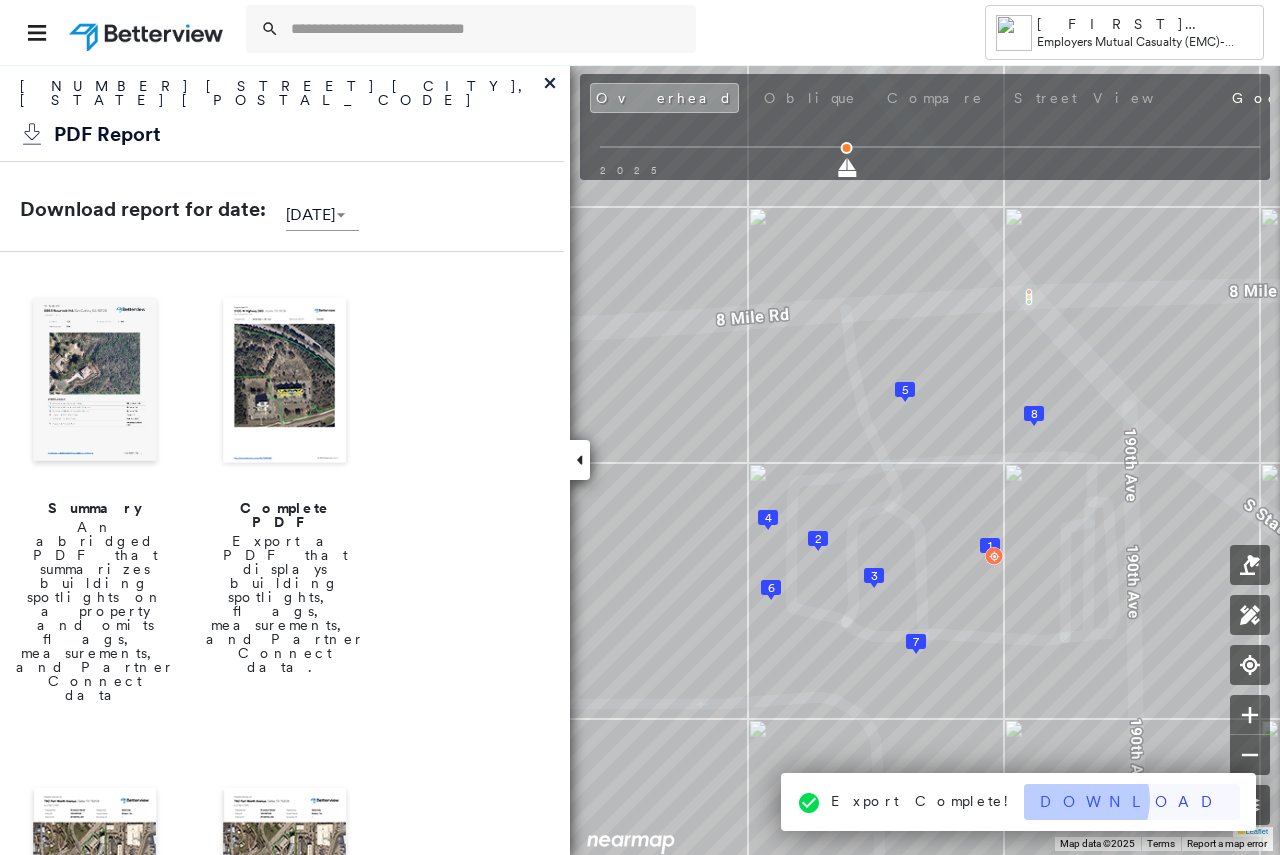 click on "Download" at bounding box center [1132, 802] 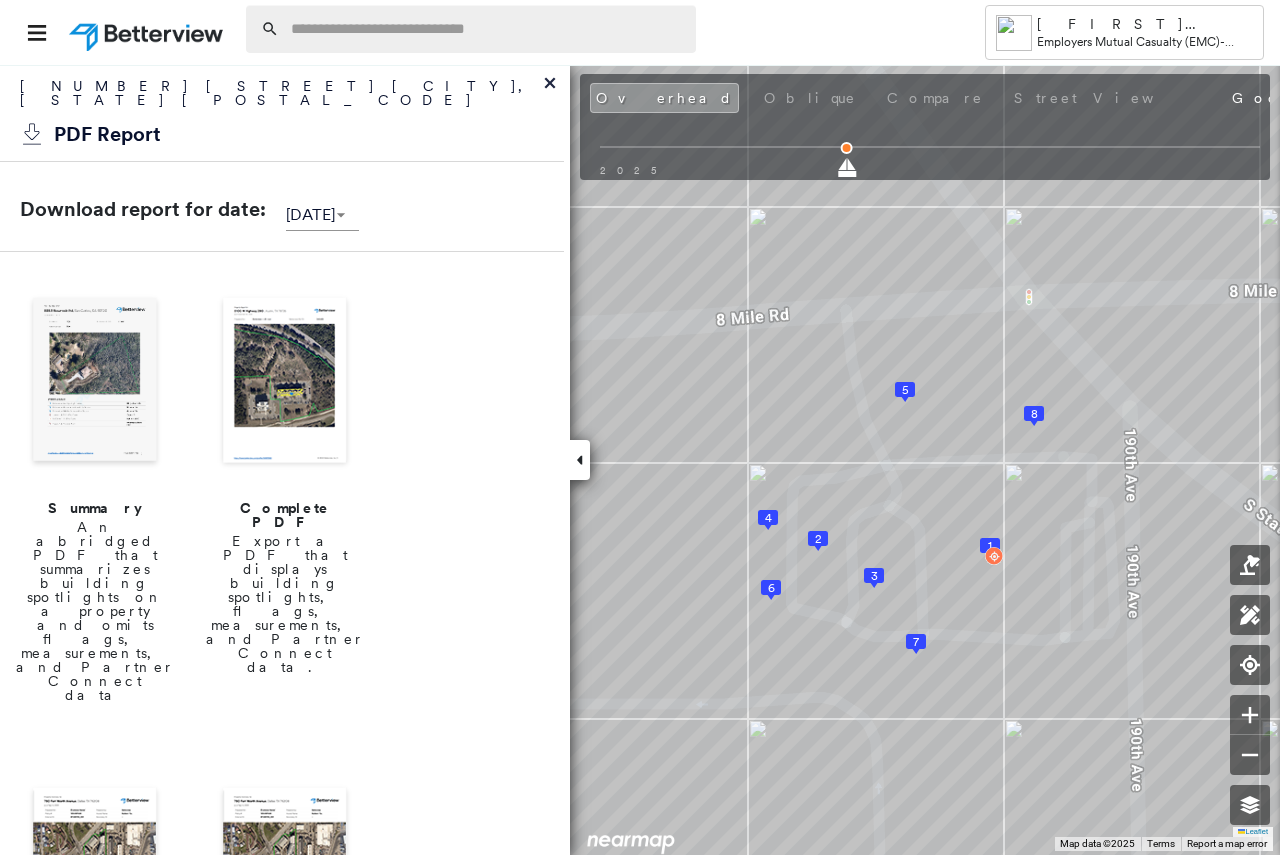click at bounding box center (487, 29) 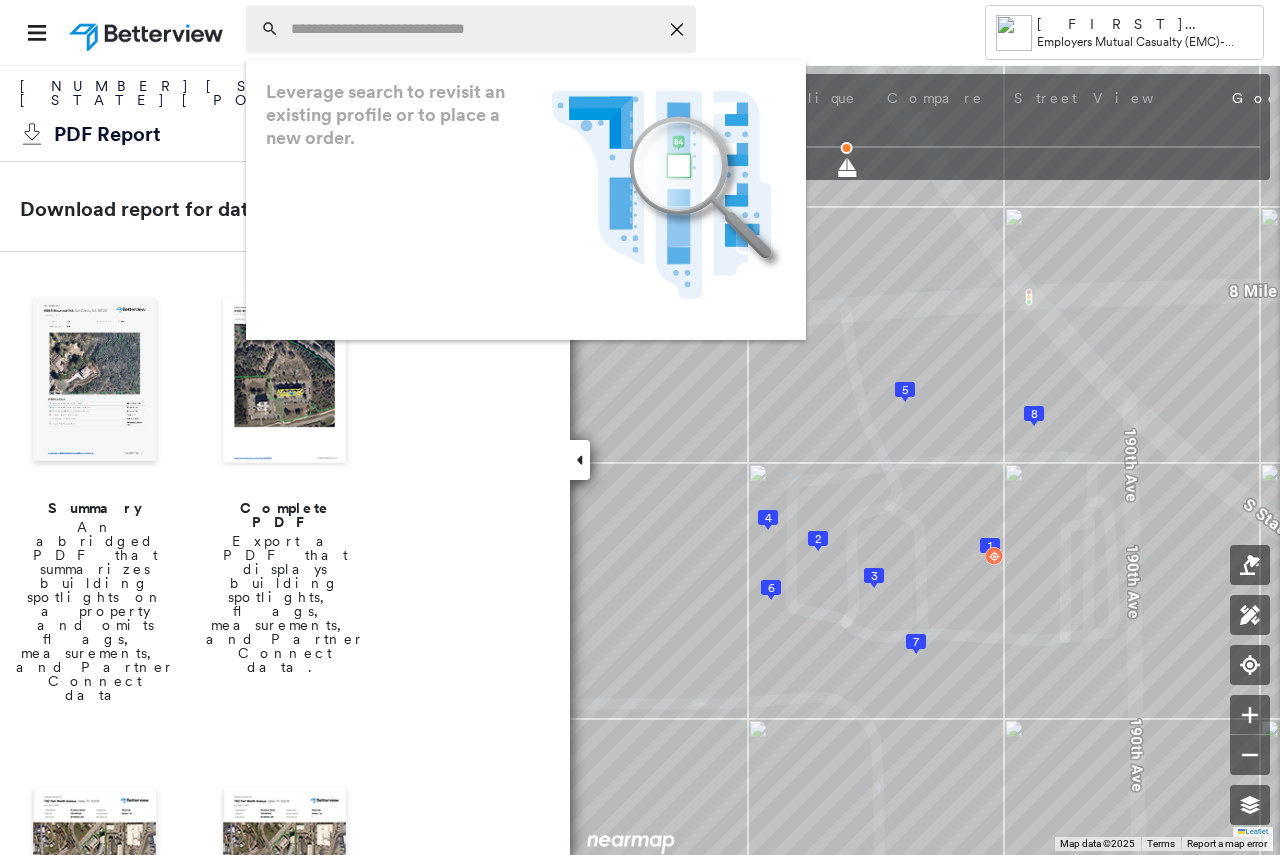 click 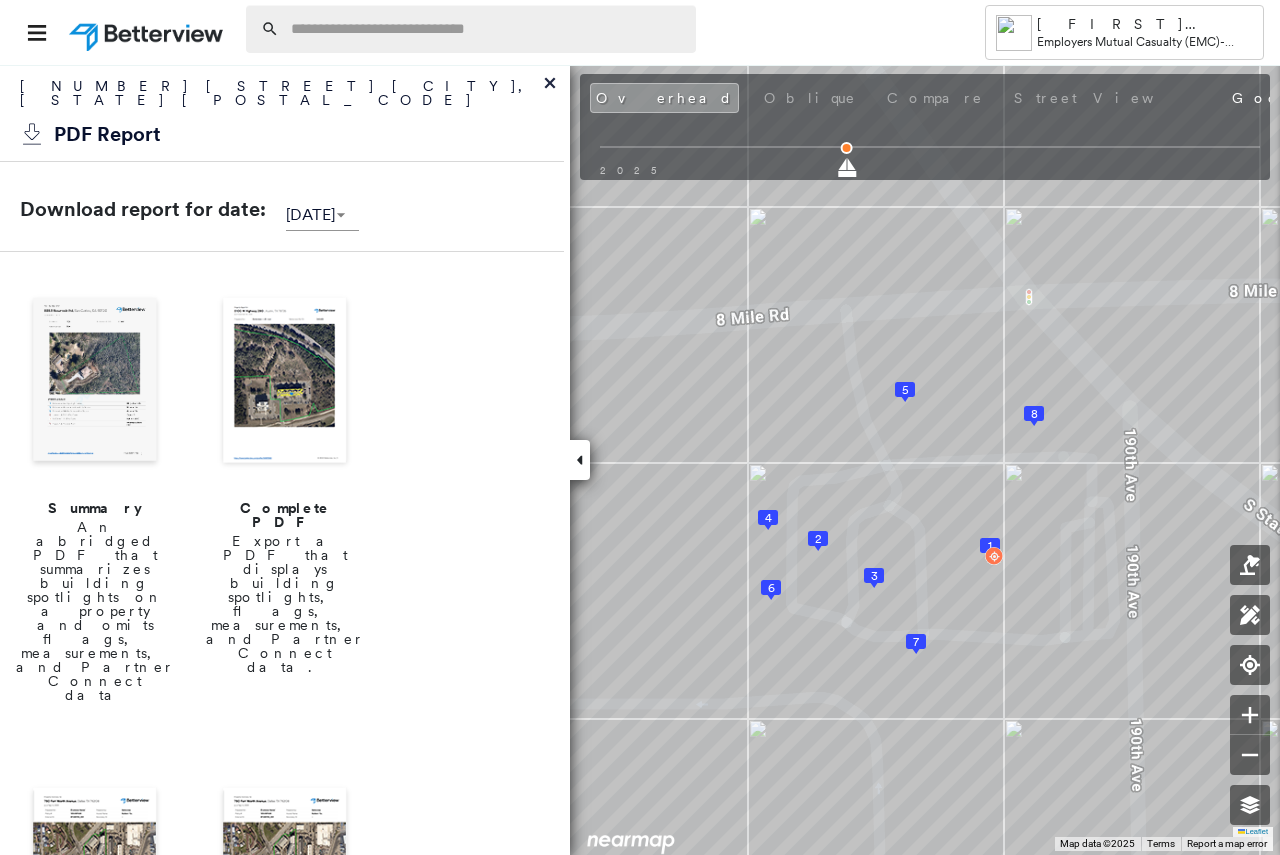 click at bounding box center (487, 29) 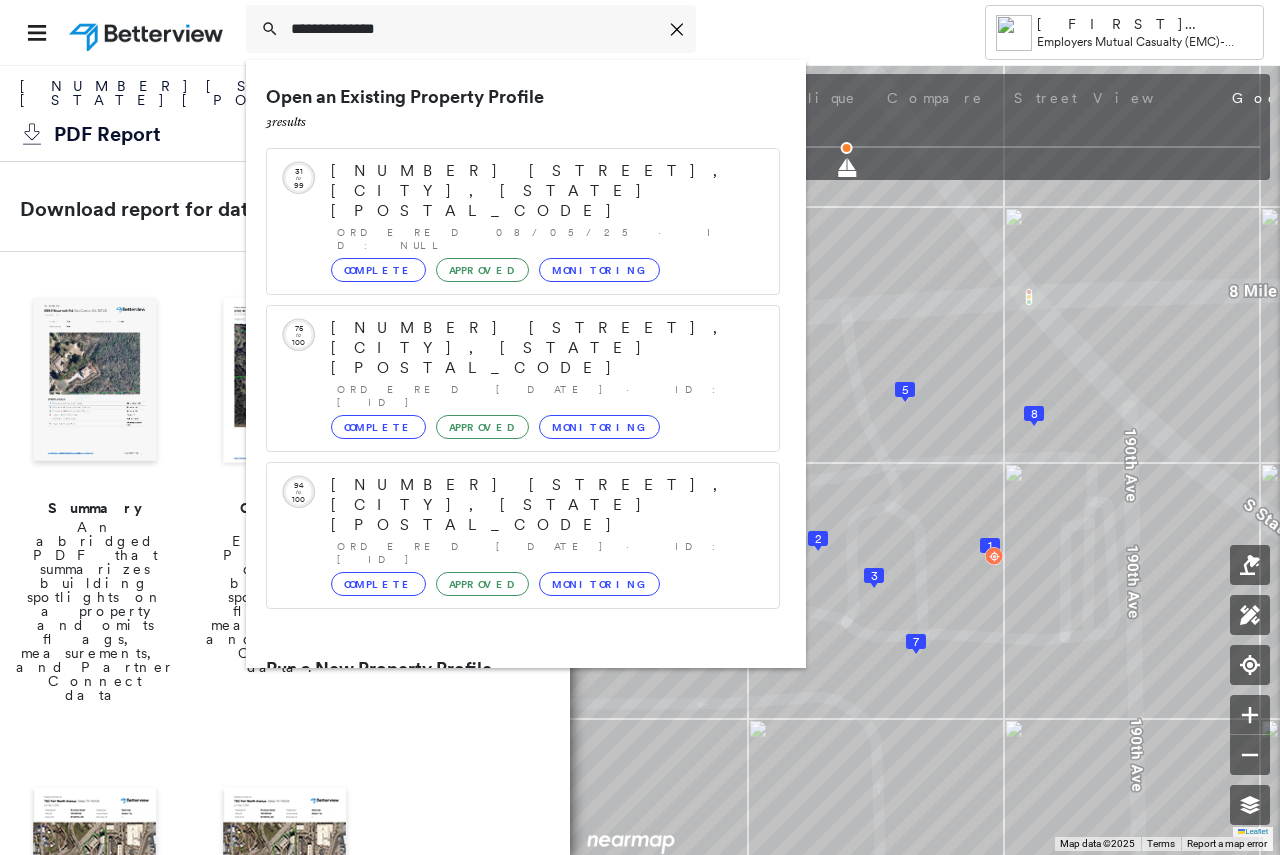 type on "**********" 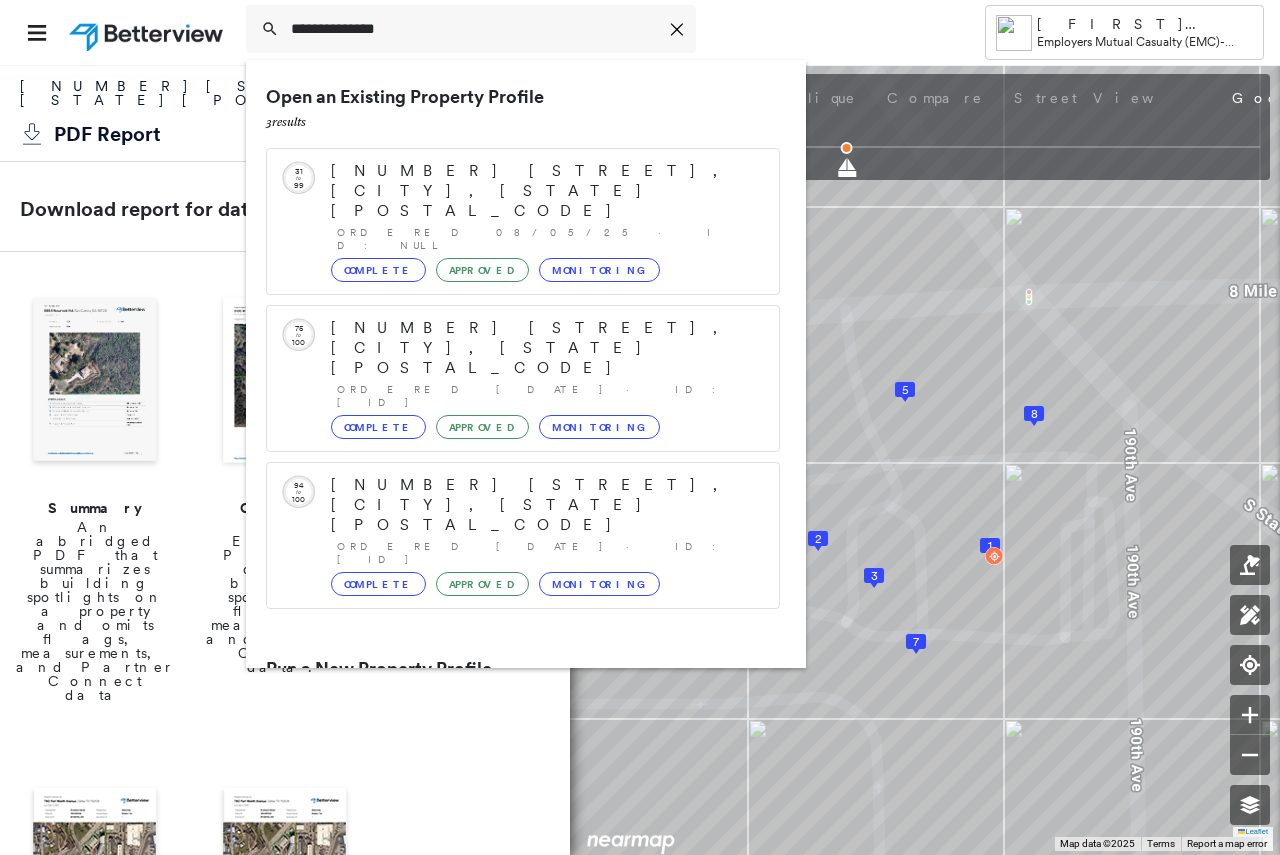 click on "[NUMBER] [STREET], [CITY], [STATE] [POSTAL_CODE]" at bounding box center (501, 745) 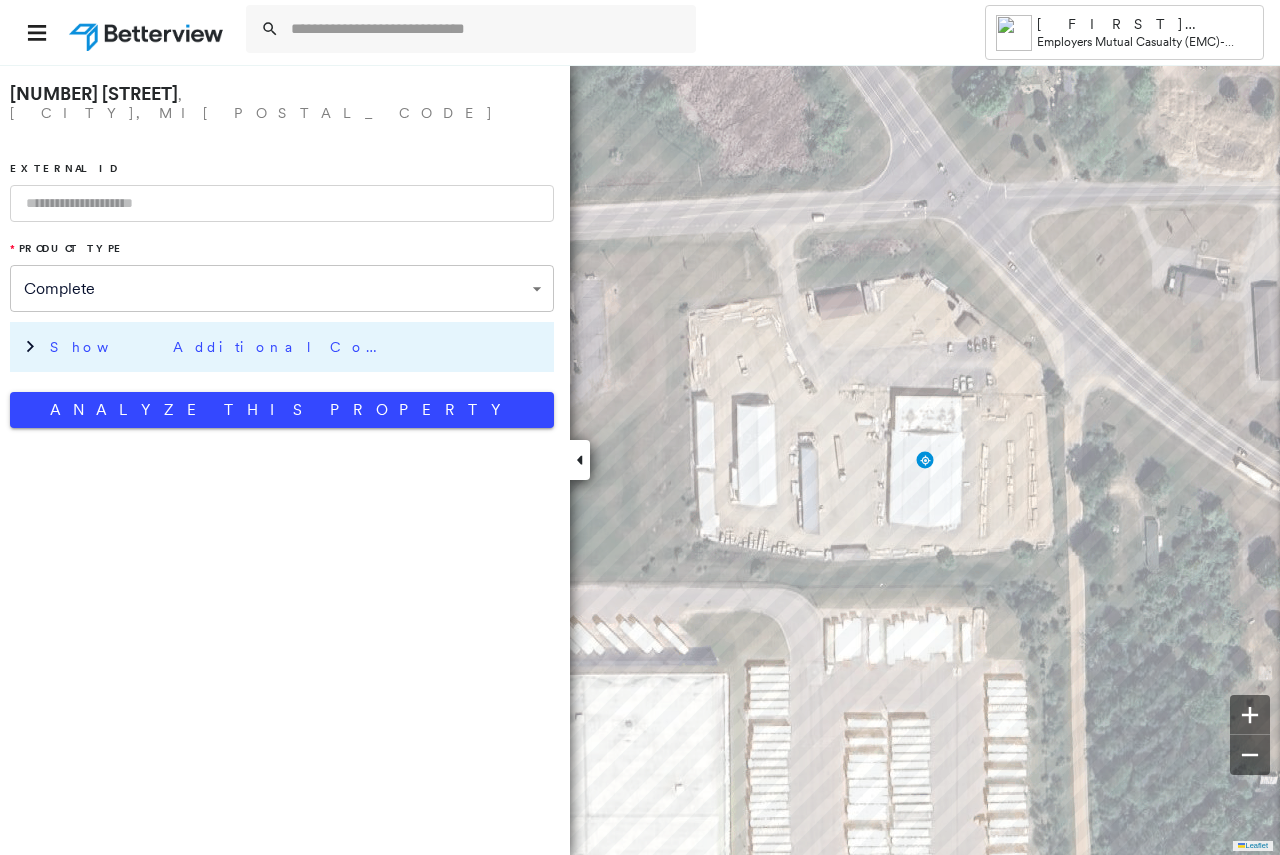 click on "Show Additional Company Data" at bounding box center [220, 347] 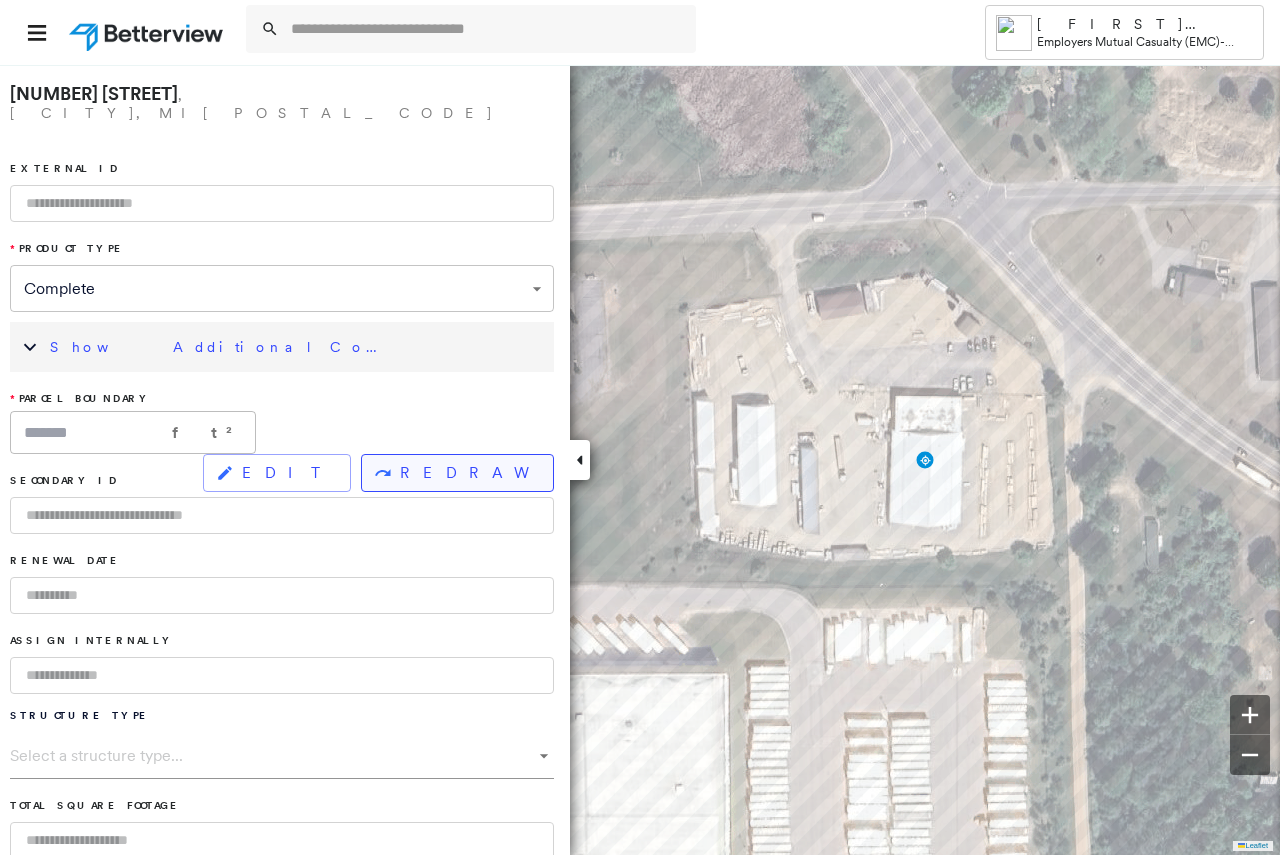 click 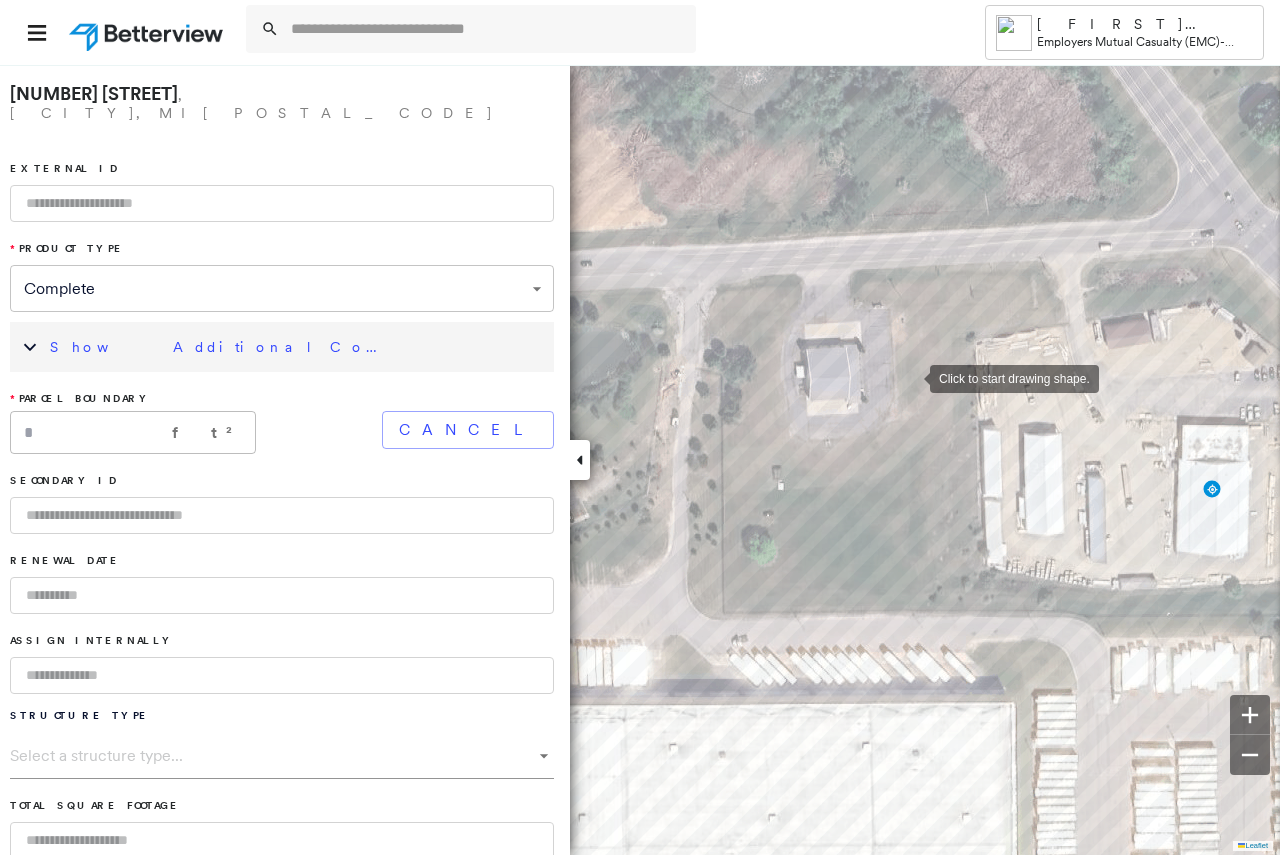 drag, startPoint x: 620, startPoint y: 349, endPoint x: 907, endPoint y: 378, distance: 288.46143 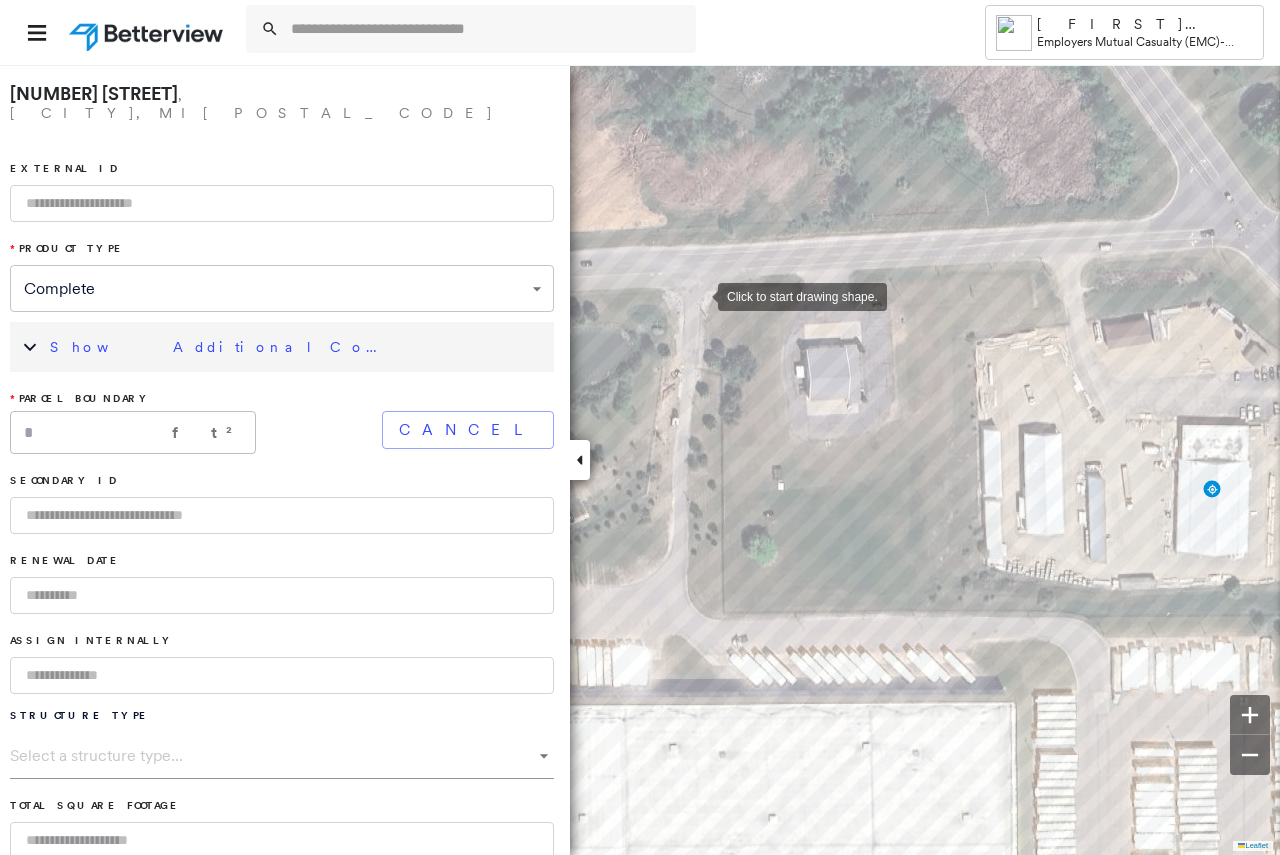 click at bounding box center (698, 295) 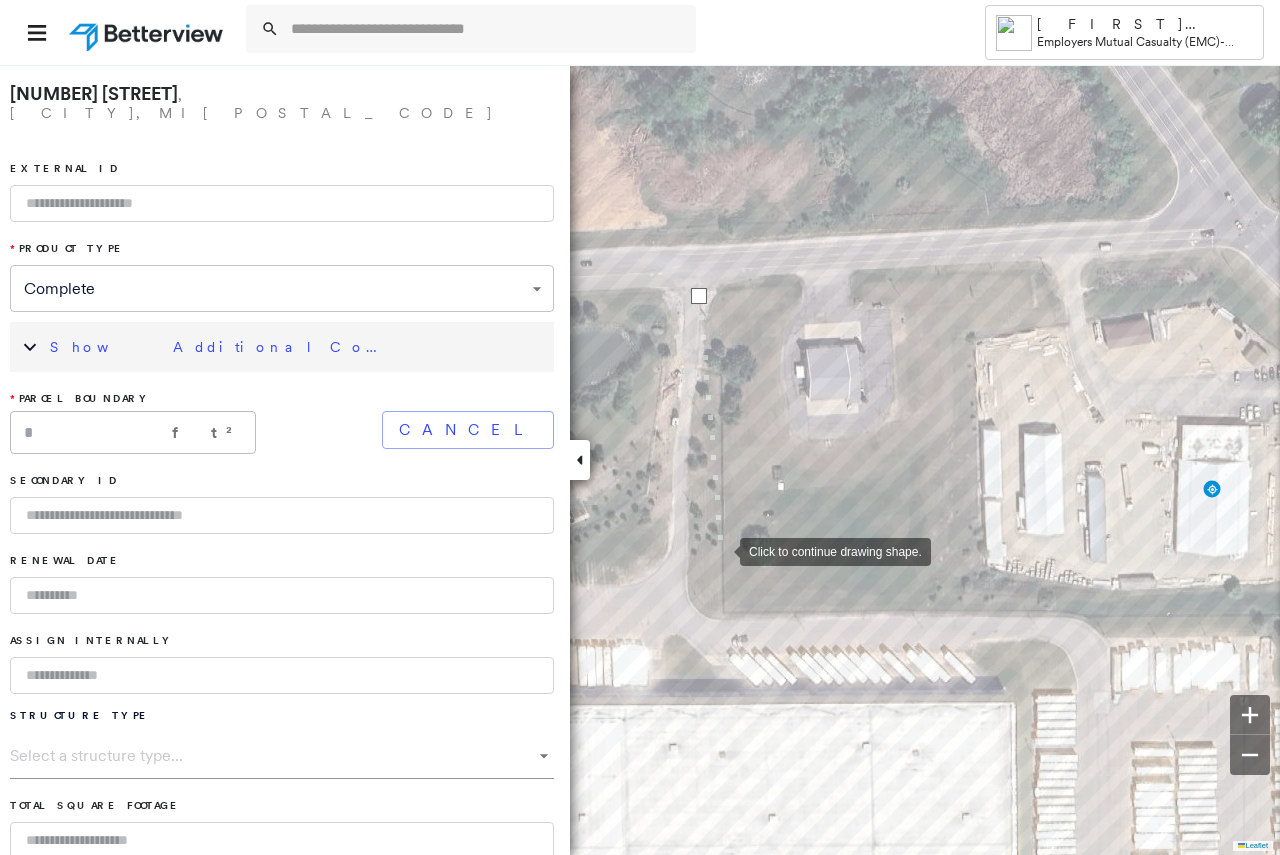 click at bounding box center (720, 550) 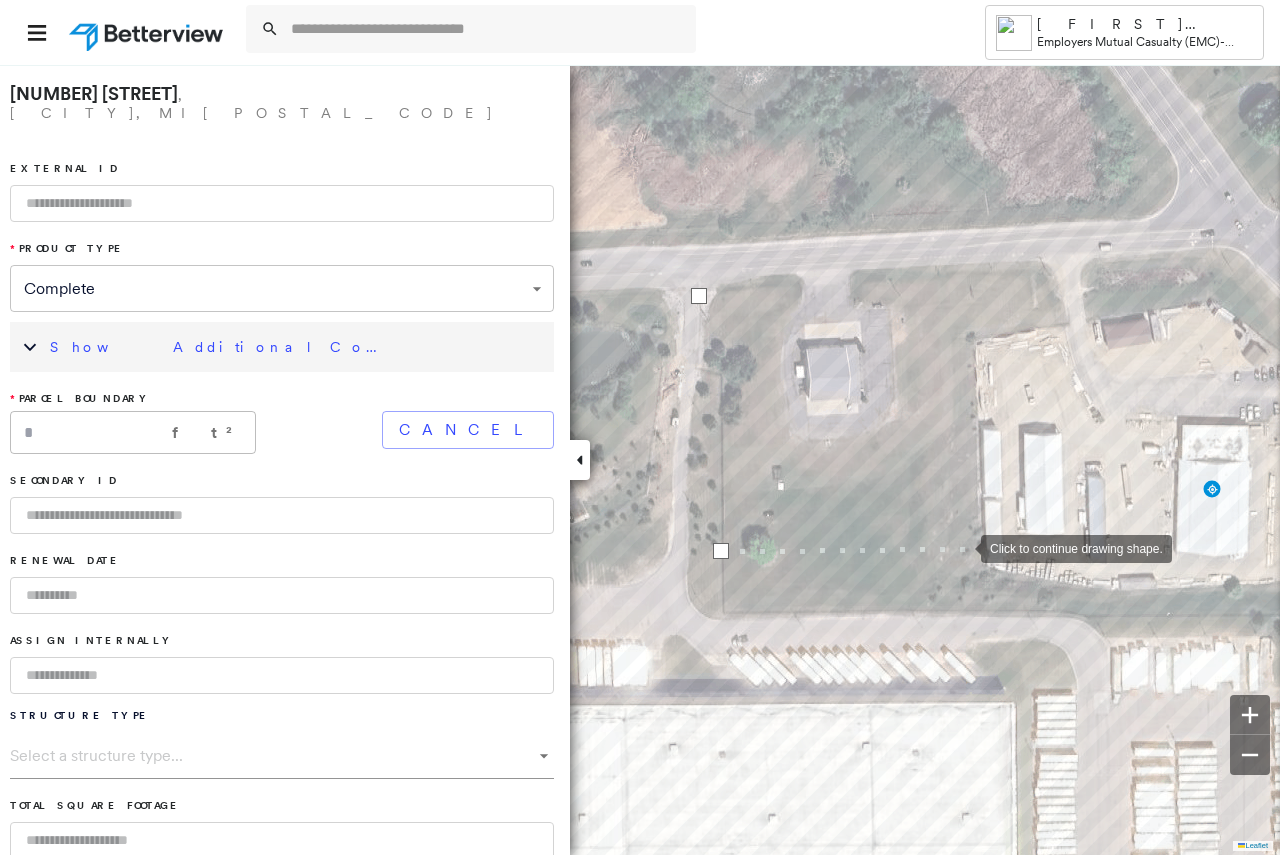 click at bounding box center (961, 547) 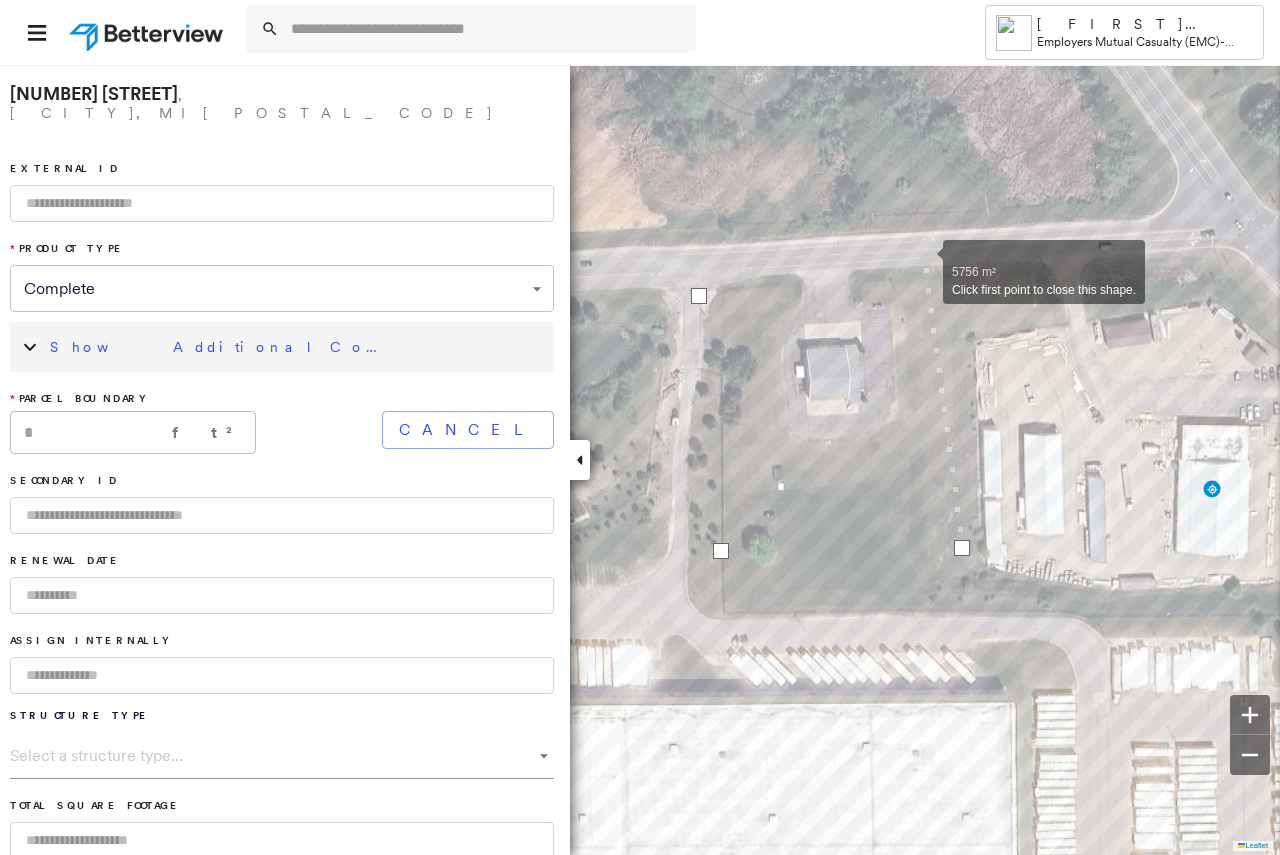 click at bounding box center (923, 261) 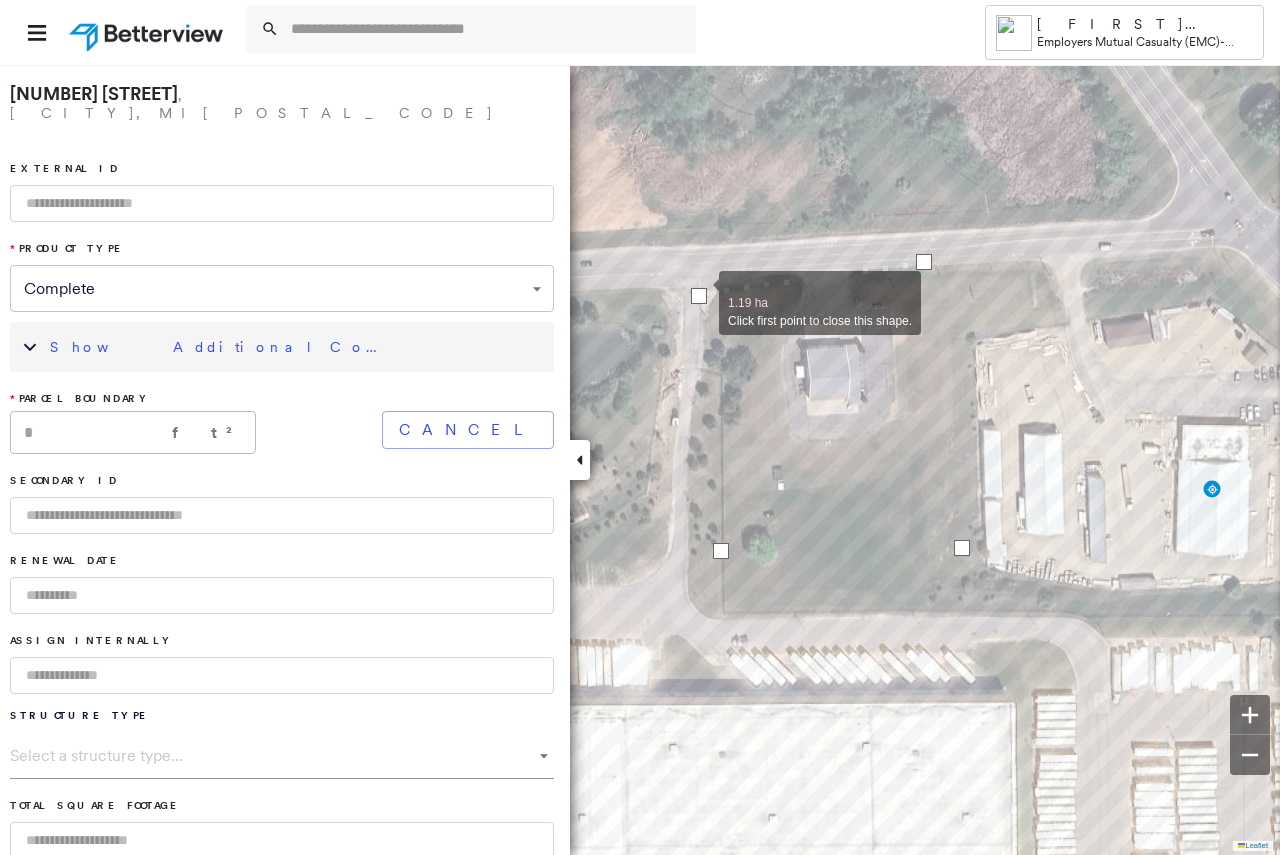 click at bounding box center [699, 296] 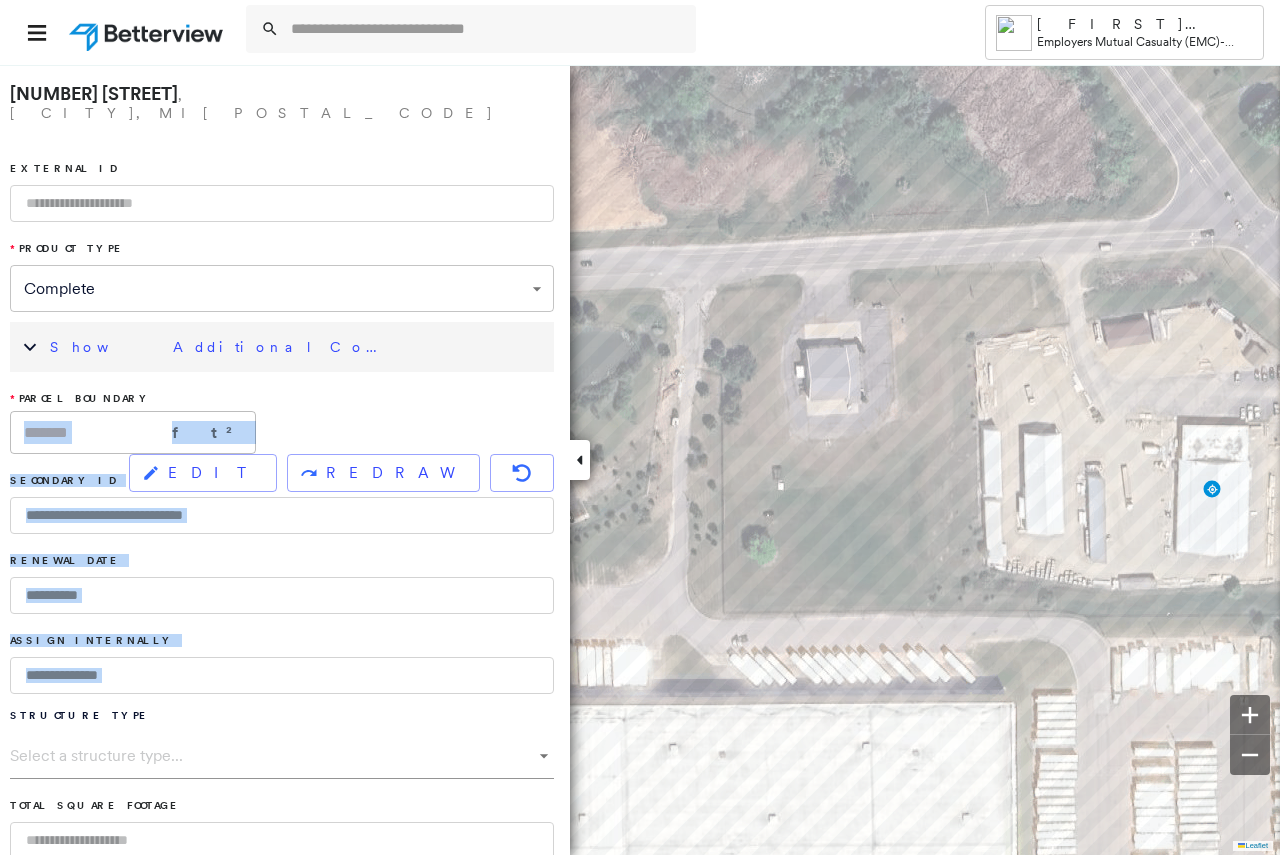 drag, startPoint x: 562, startPoint y: 359, endPoint x: 532, endPoint y: 691, distance: 333.35266 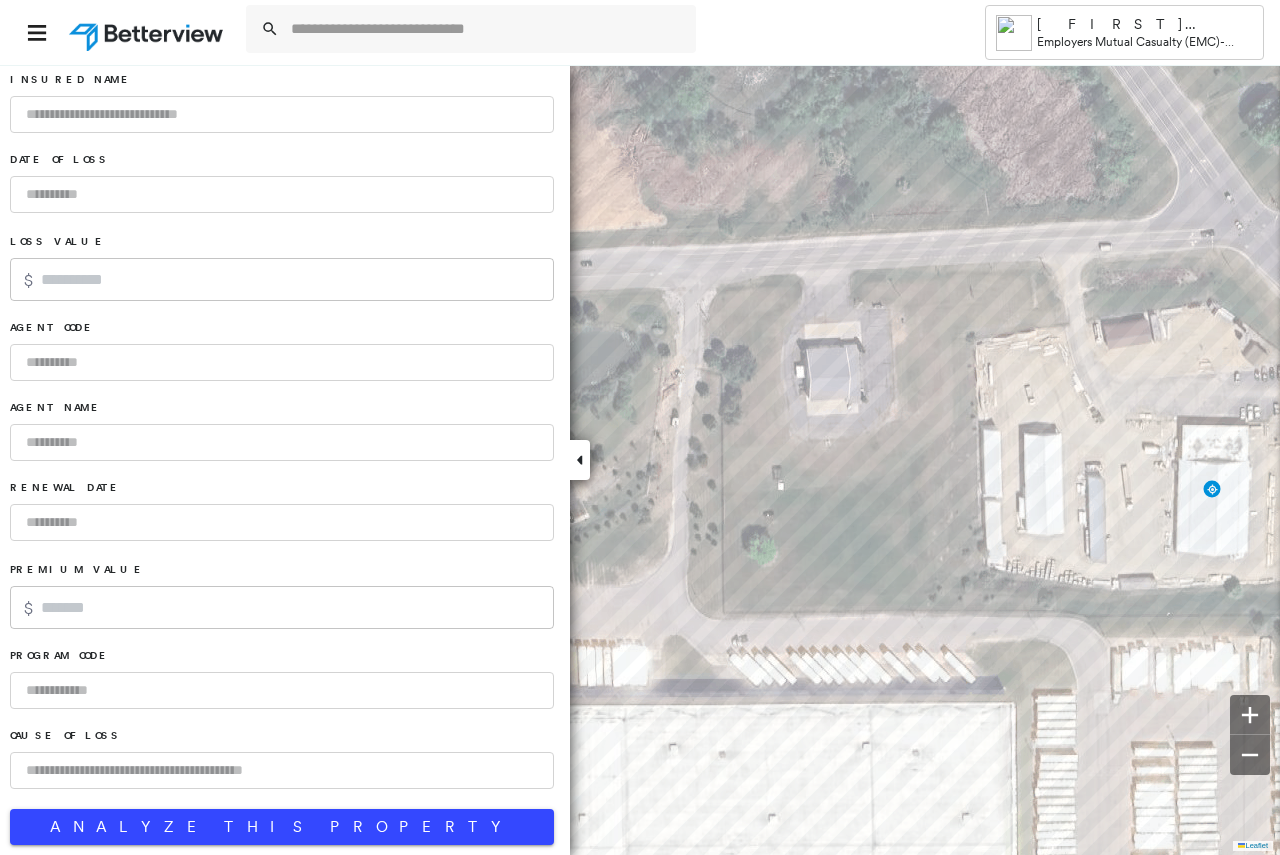 scroll, scrollTop: 1198, scrollLeft: 0, axis: vertical 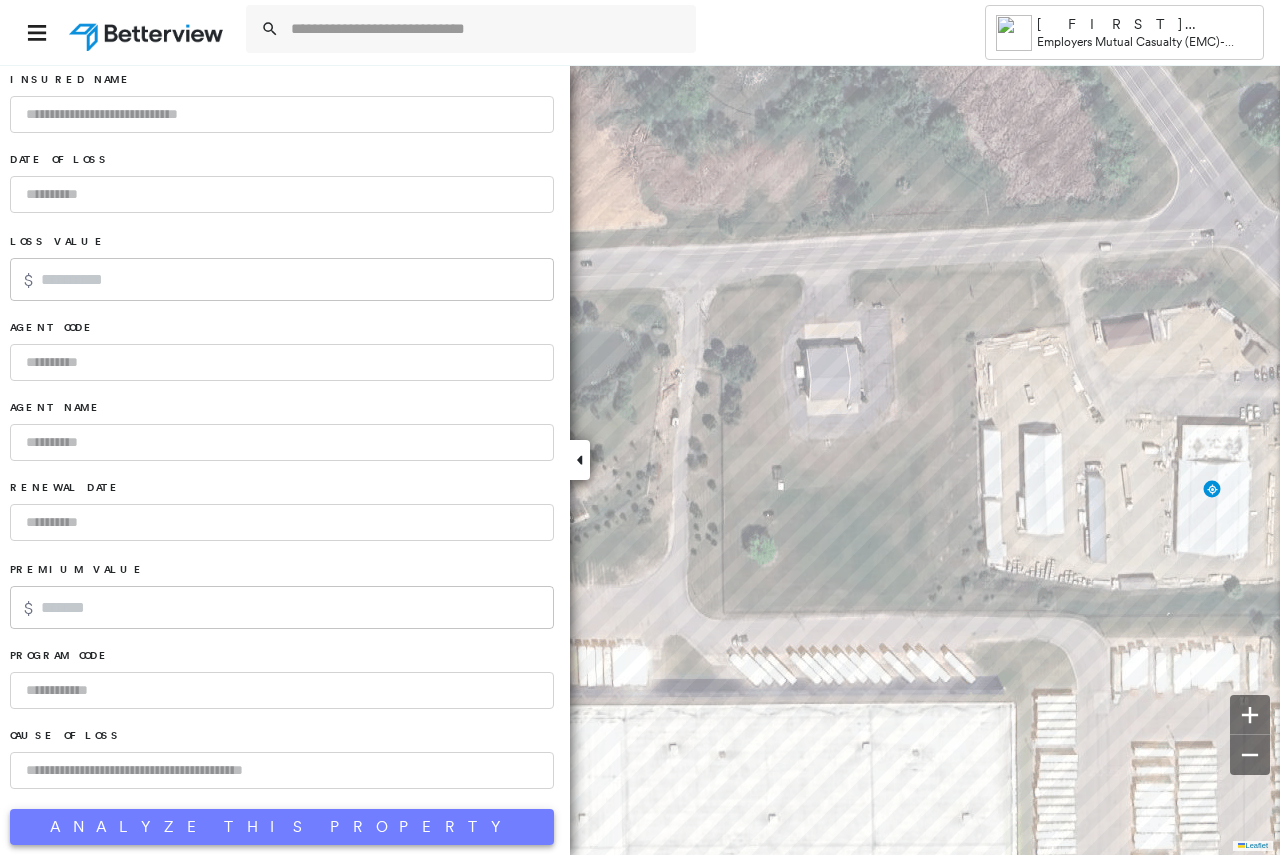 click on "Analyze This Property" at bounding box center [282, 827] 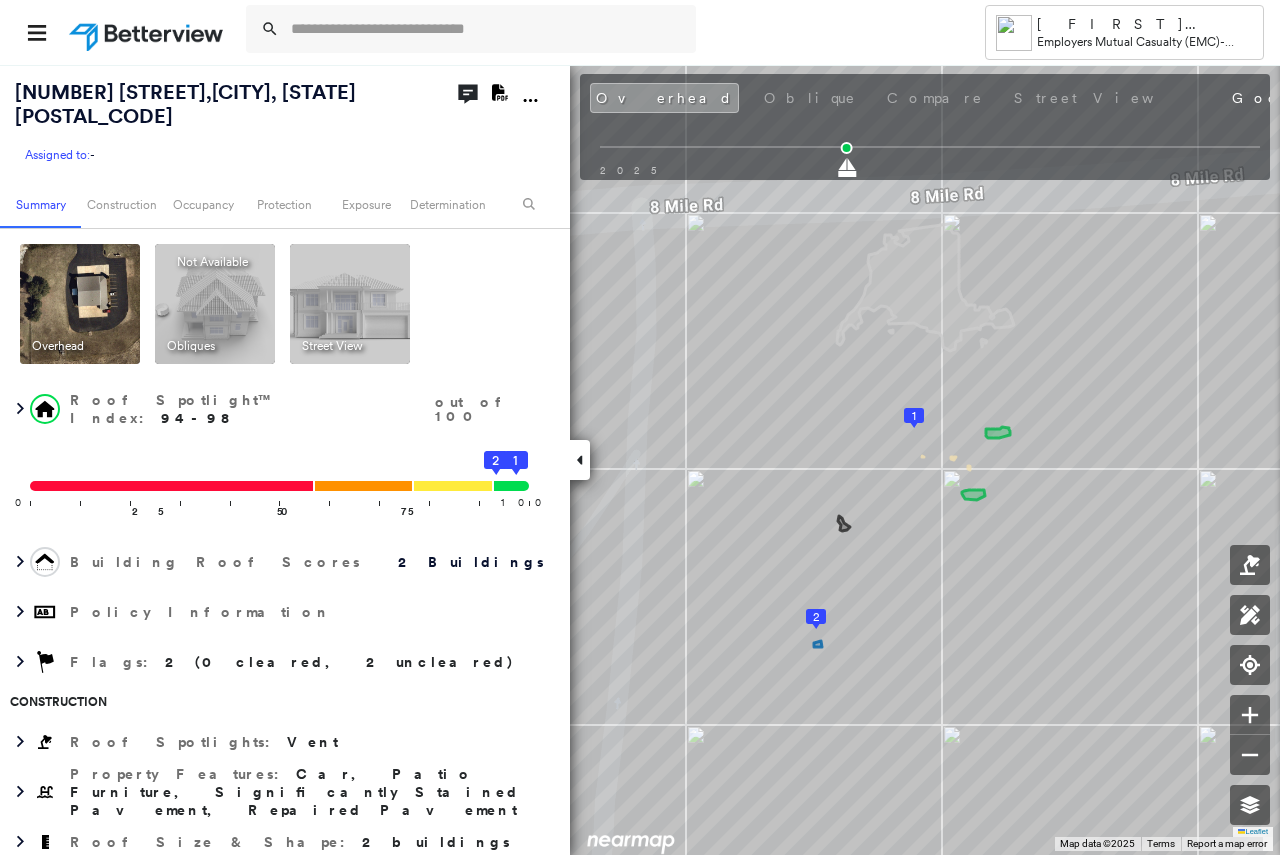 click on "Download PDF Report" 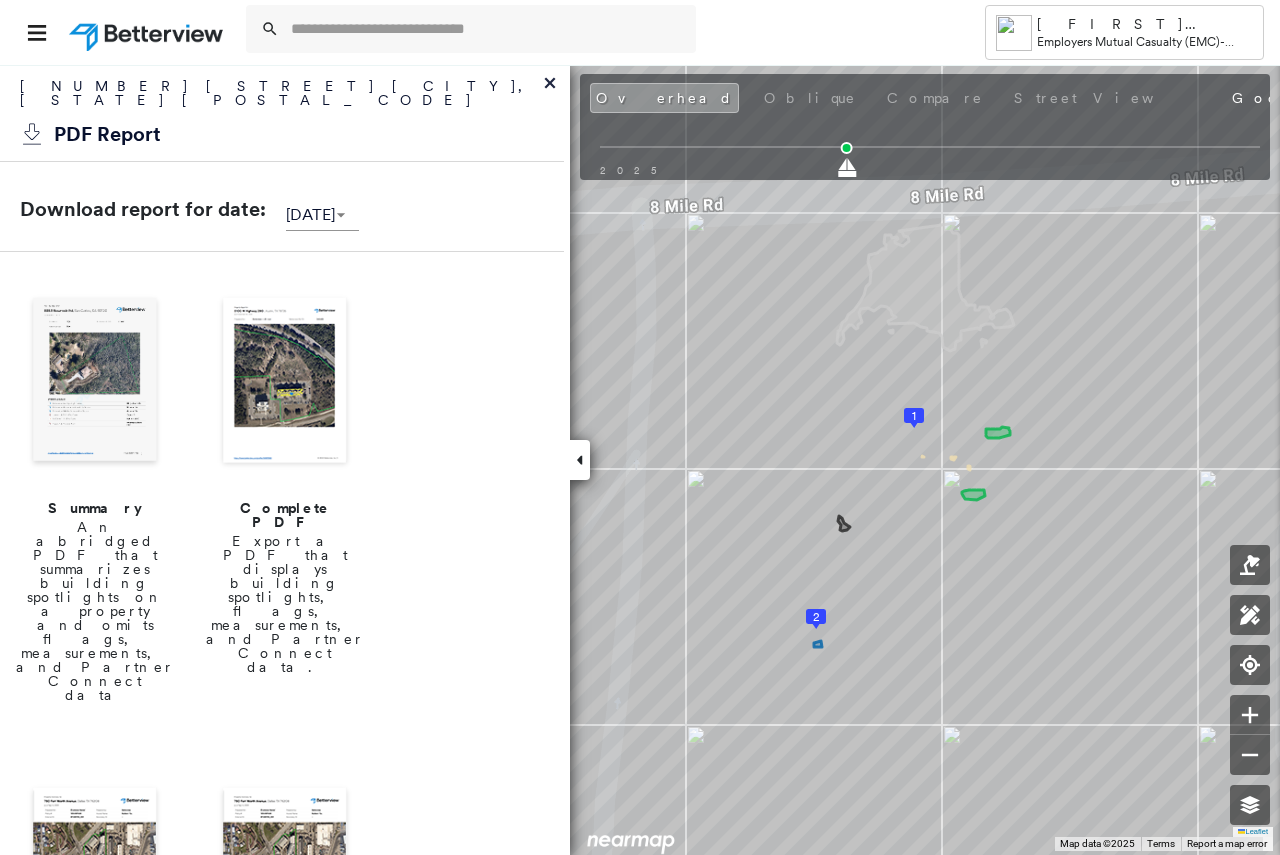 click at bounding box center (285, 382) 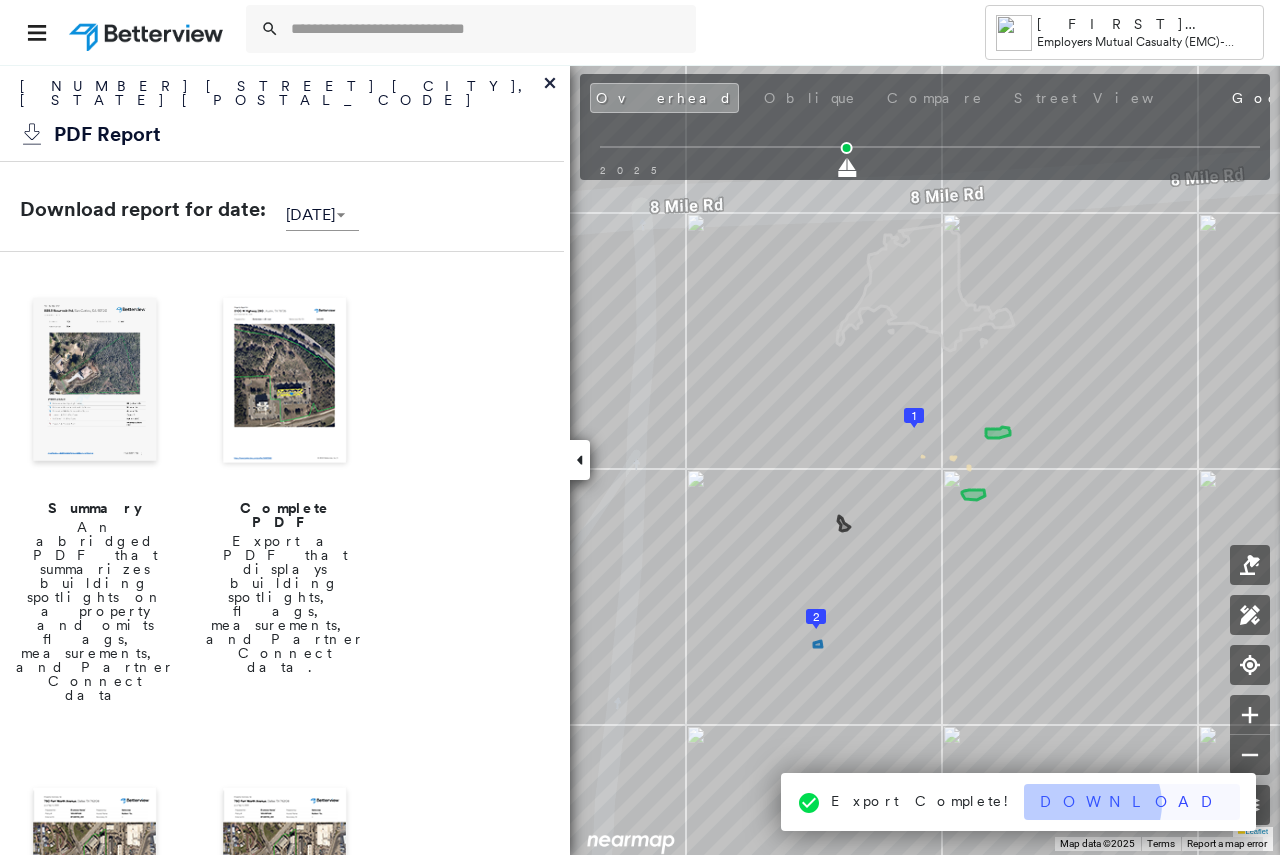 click on "Download" at bounding box center [1132, 802] 